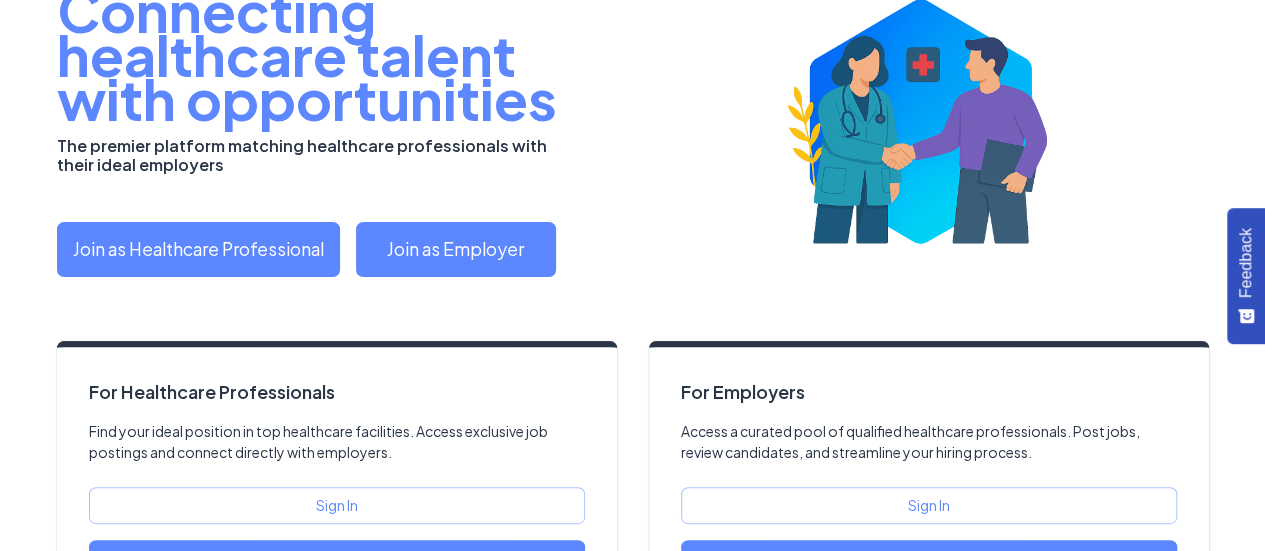 scroll, scrollTop: 250, scrollLeft: 0, axis: vertical 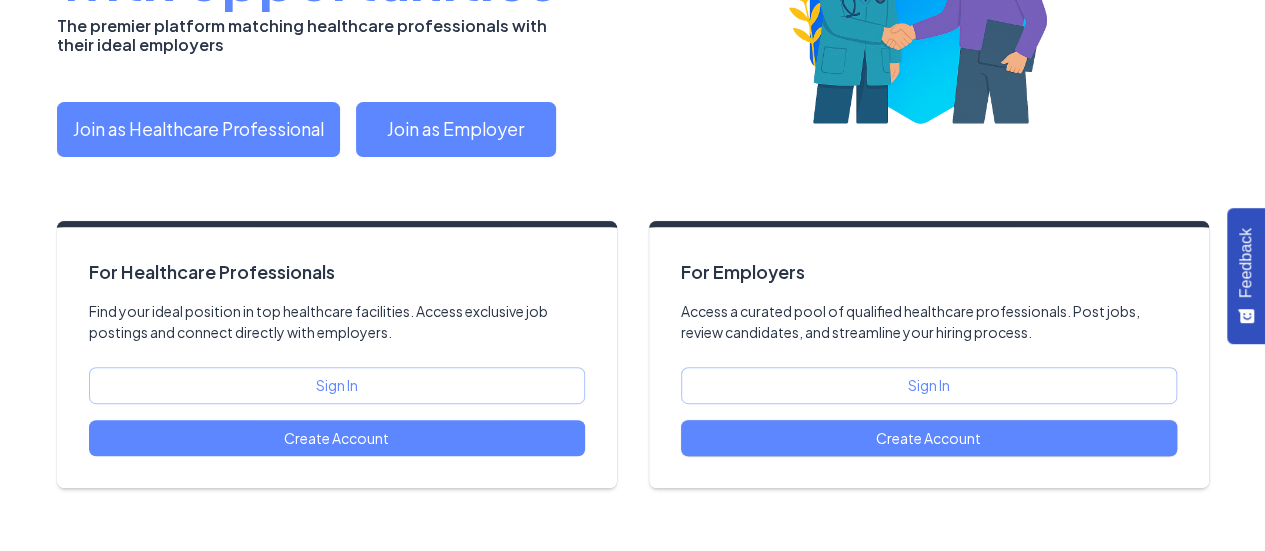 click on "Create Account" at bounding box center [929, 438] 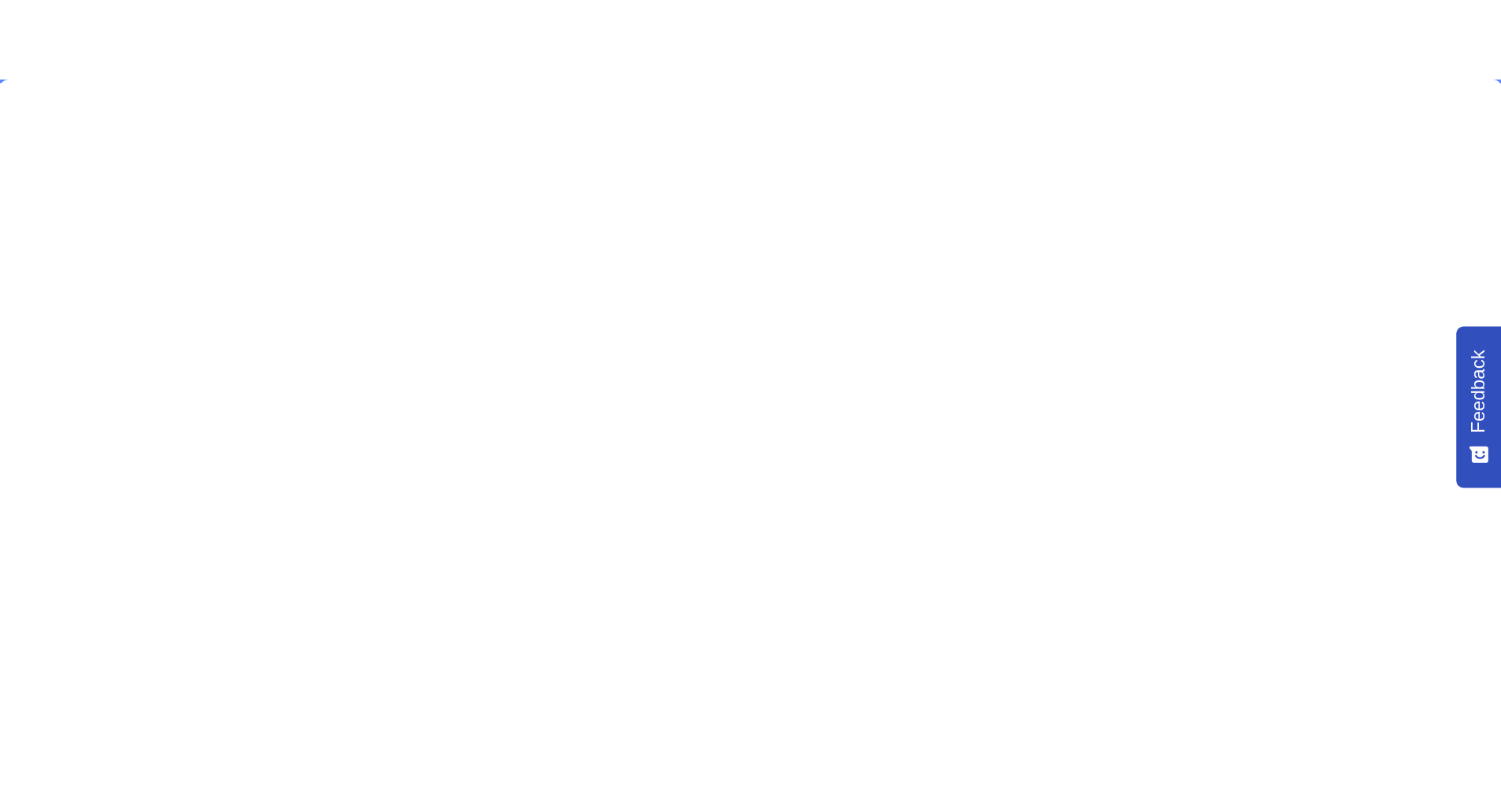 scroll, scrollTop: 0, scrollLeft: 0, axis: both 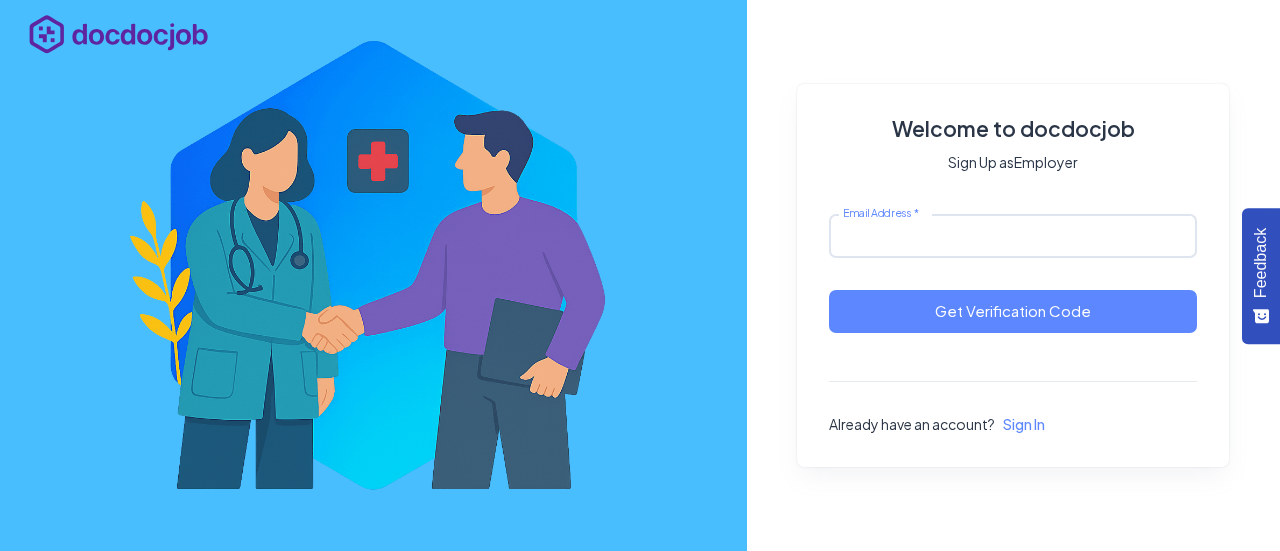 click on "Email Address   *" at bounding box center (1013, 236) 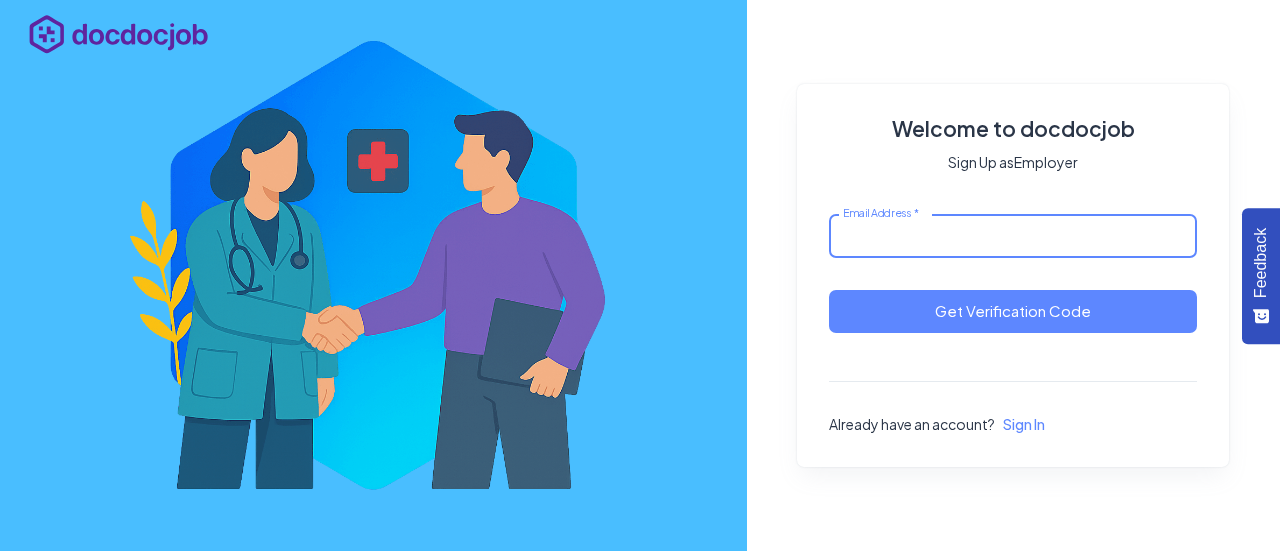 click at bounding box center [373, 275] 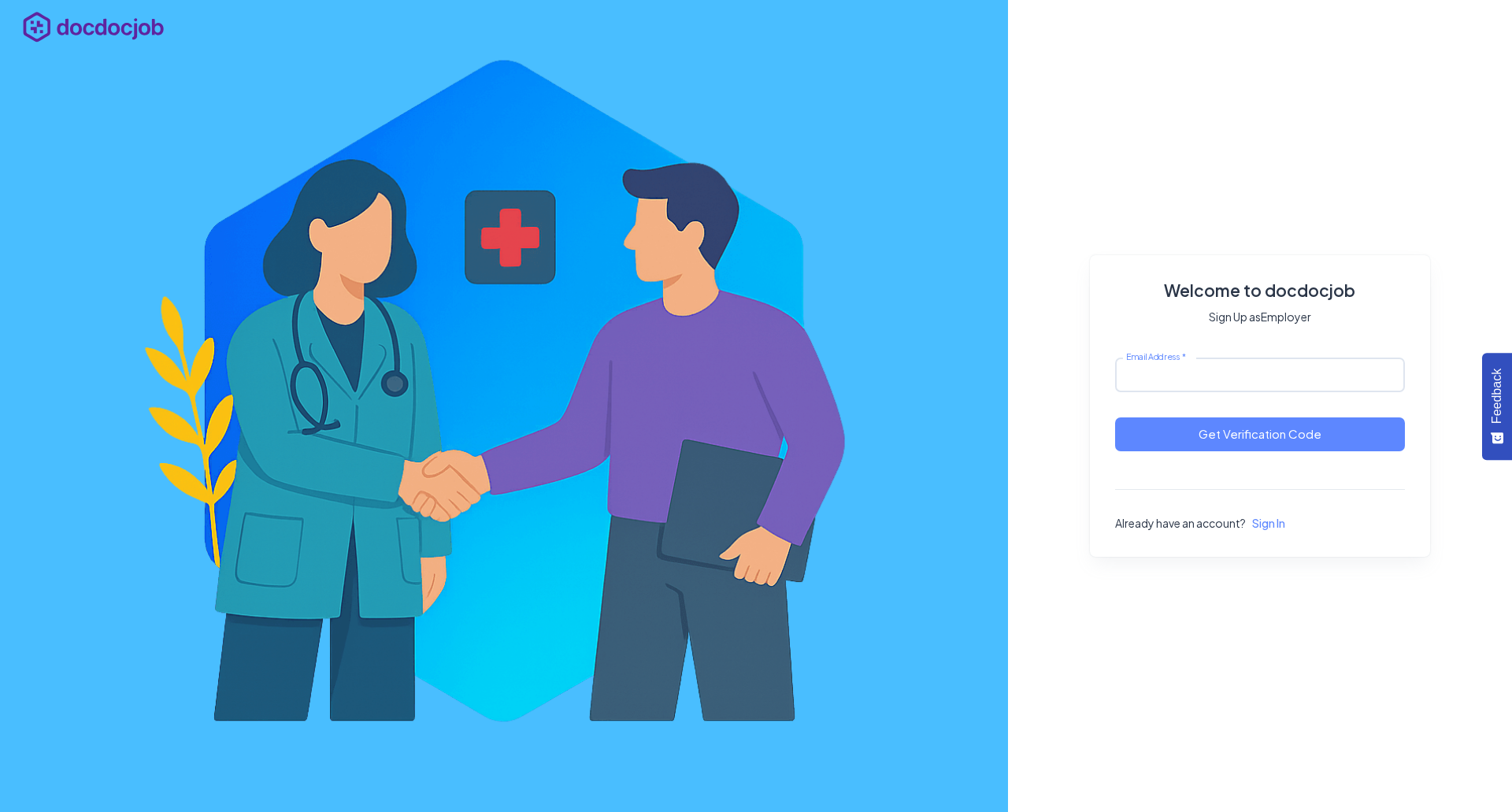 click on "Email Address   *" at bounding box center [1260, 375] 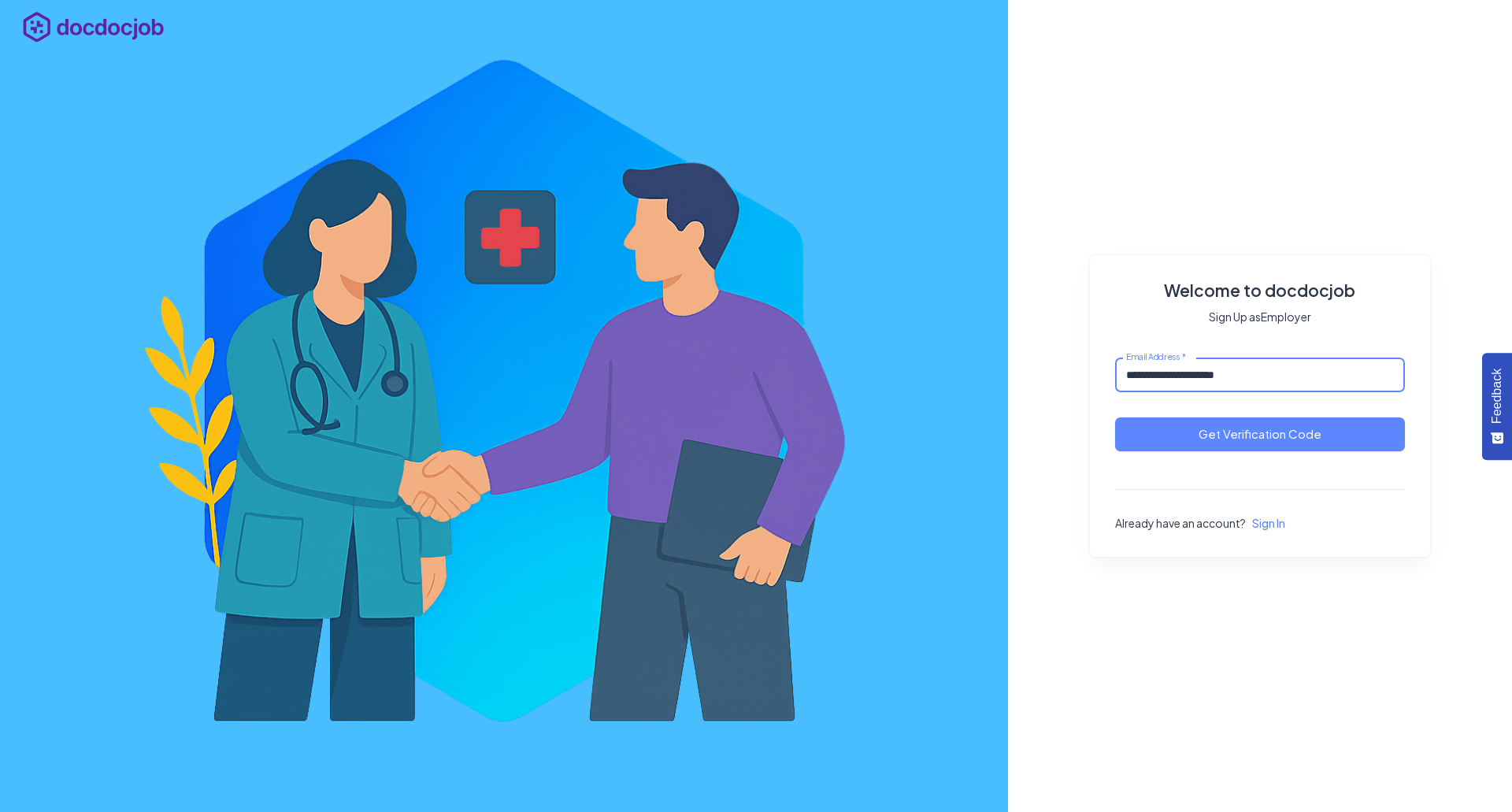 type on "**********" 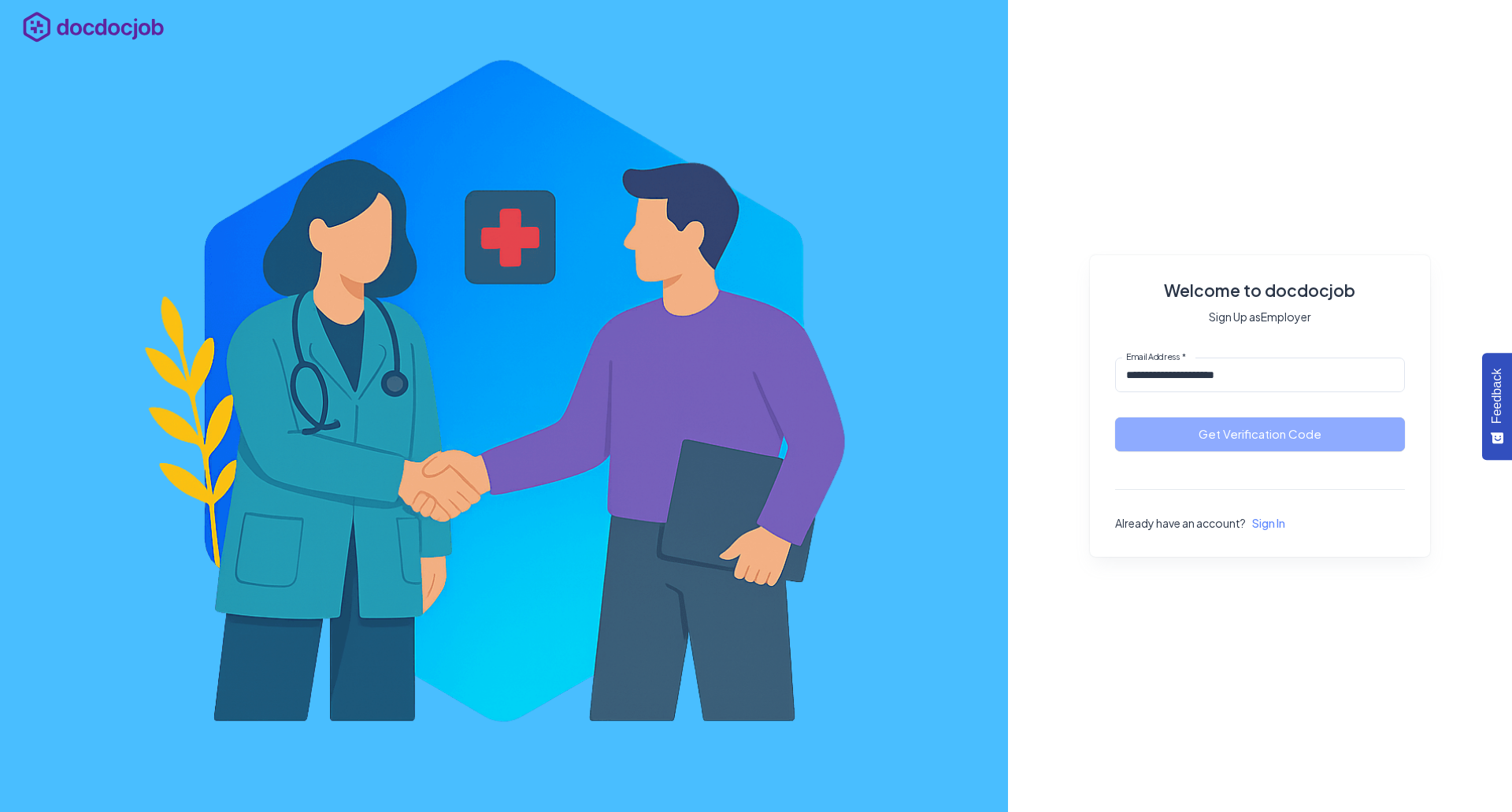 click on "Get Verification Code" at bounding box center [1260, 434] 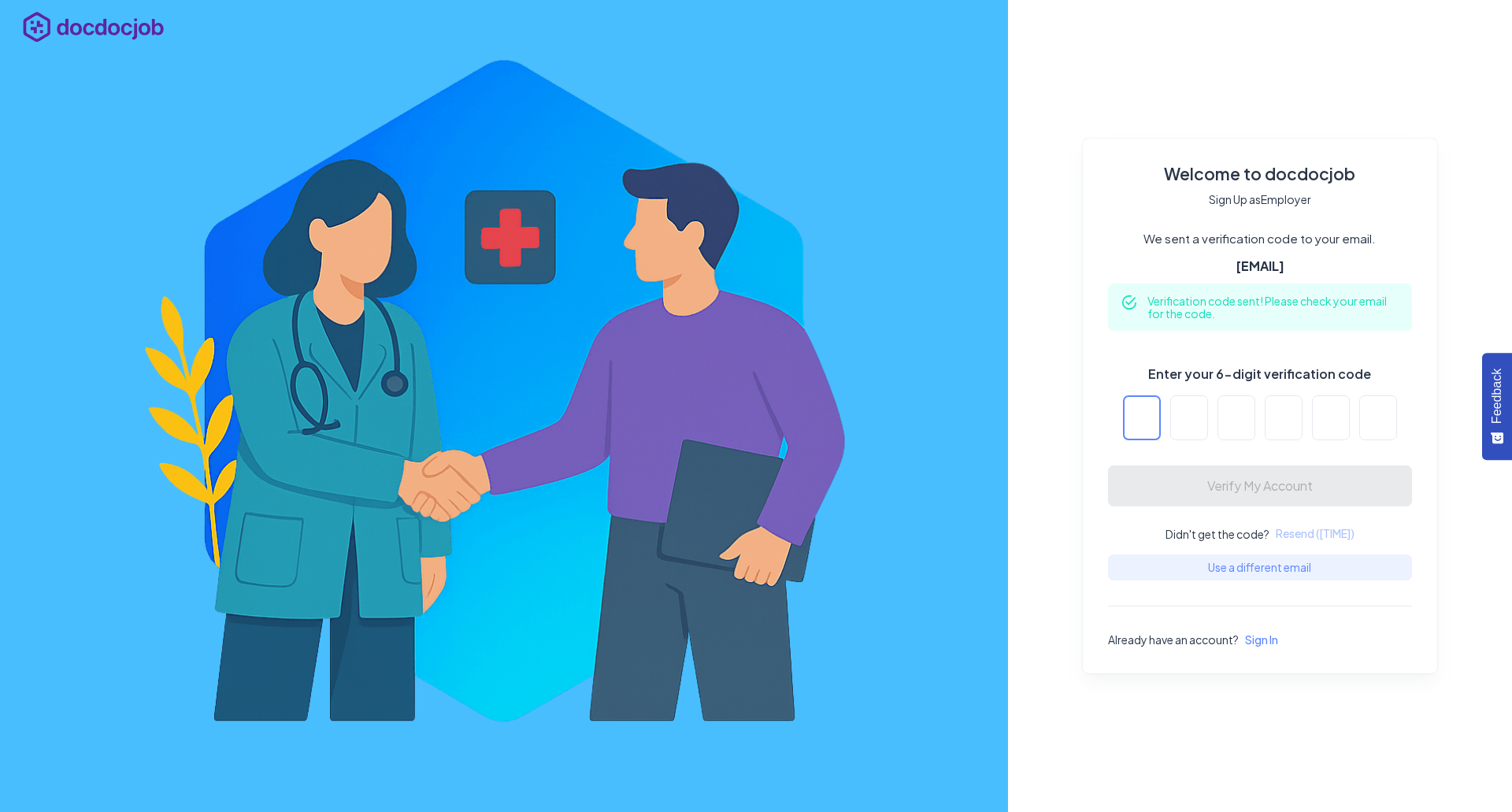 click on "Enter your 6-digit verification code" at bounding box center (1142, 417) 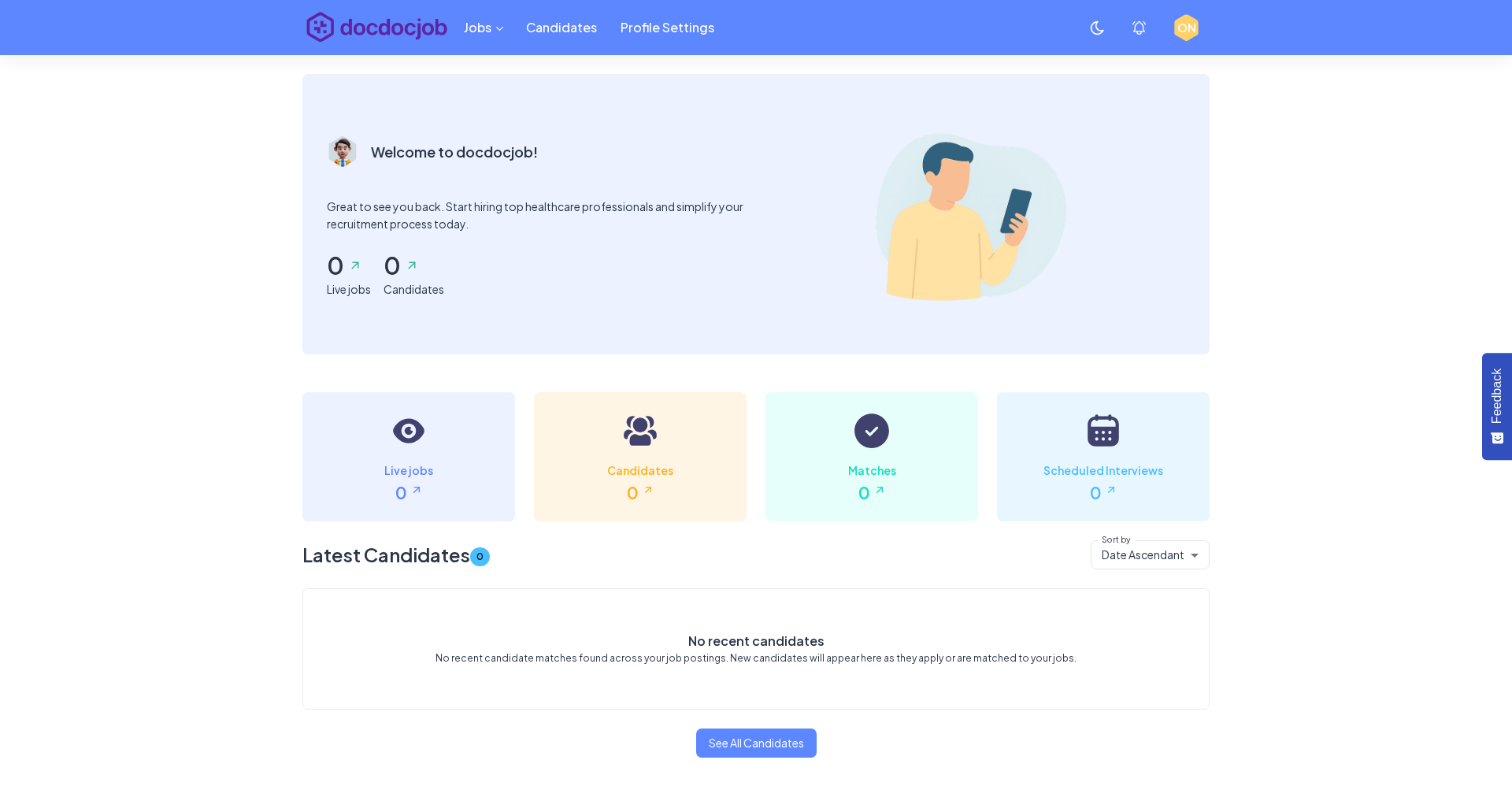 click on "ON" at bounding box center [1186, 28] 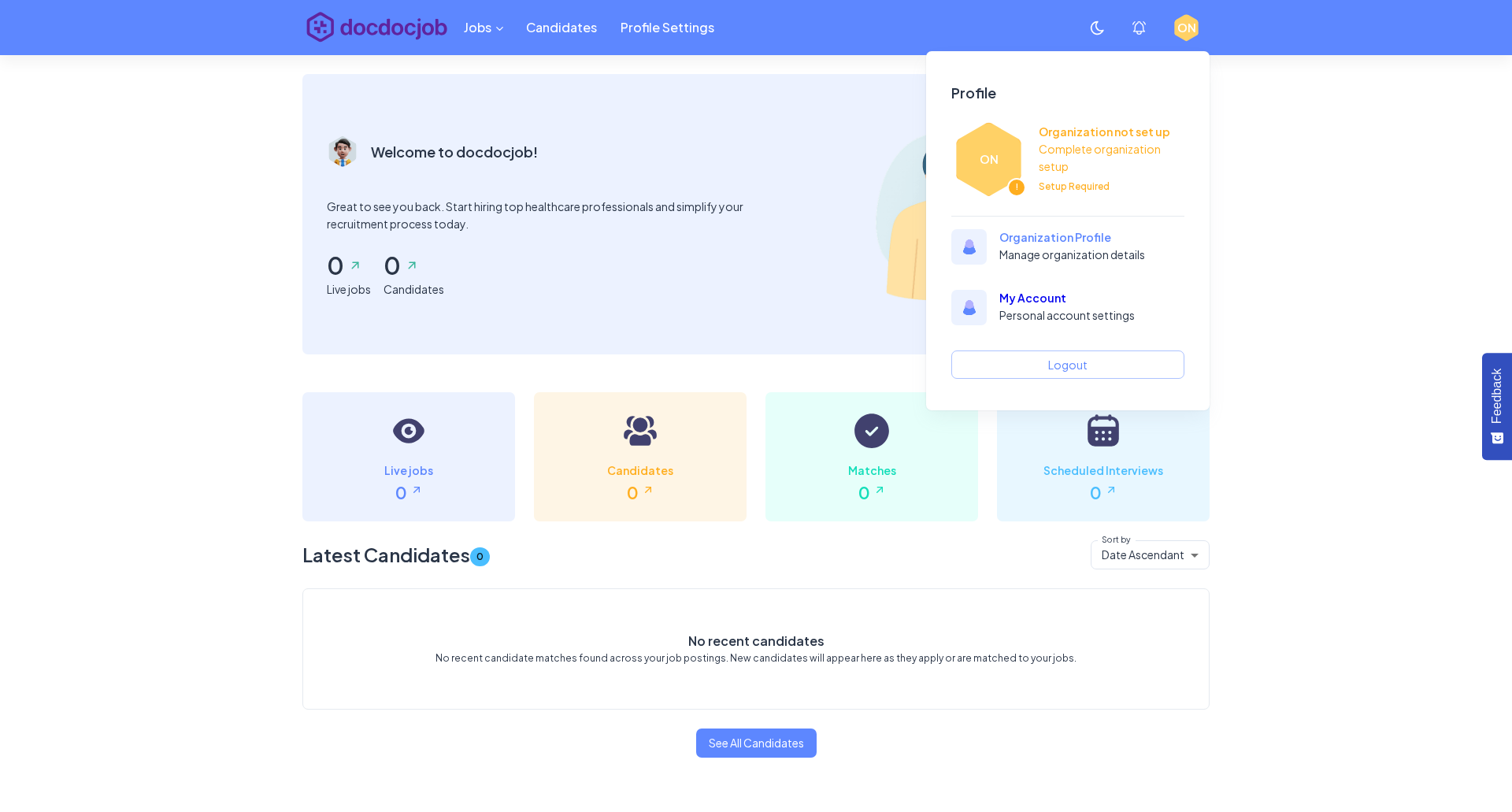 click on "Organization Profile" at bounding box center (1094, 238) 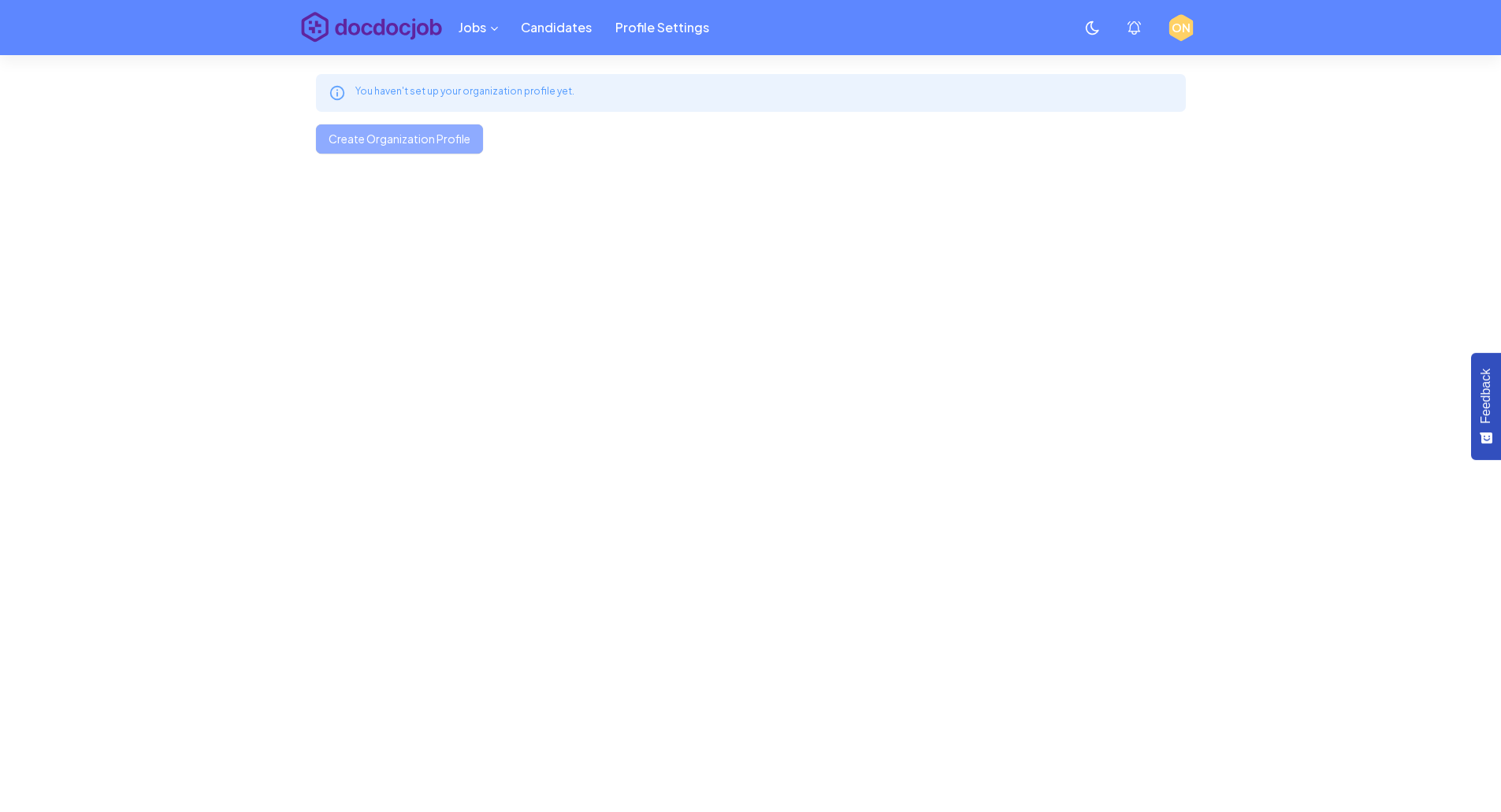 click on "Create Organization Profile" at bounding box center [399, 139] 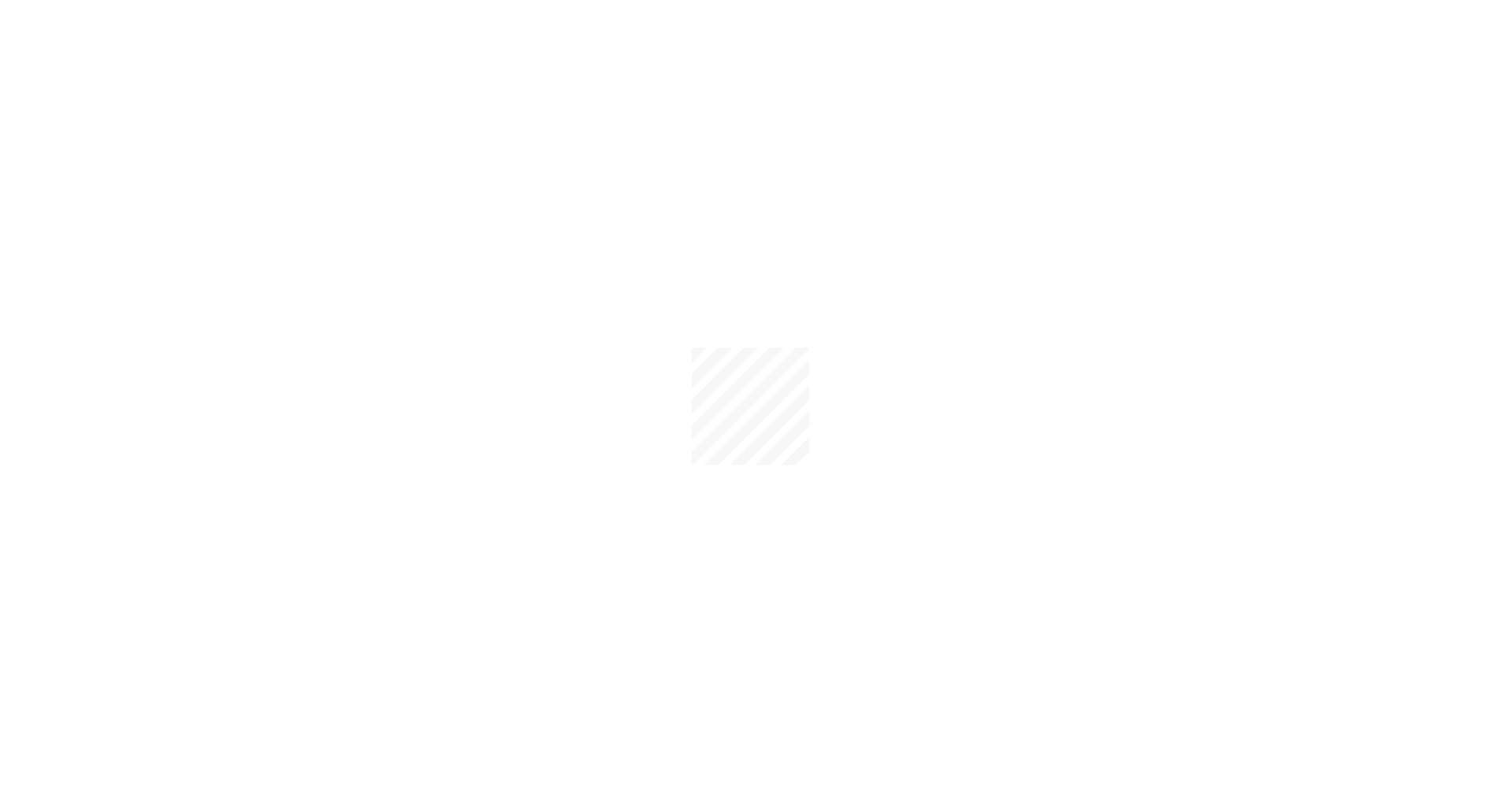 scroll, scrollTop: 0, scrollLeft: 0, axis: both 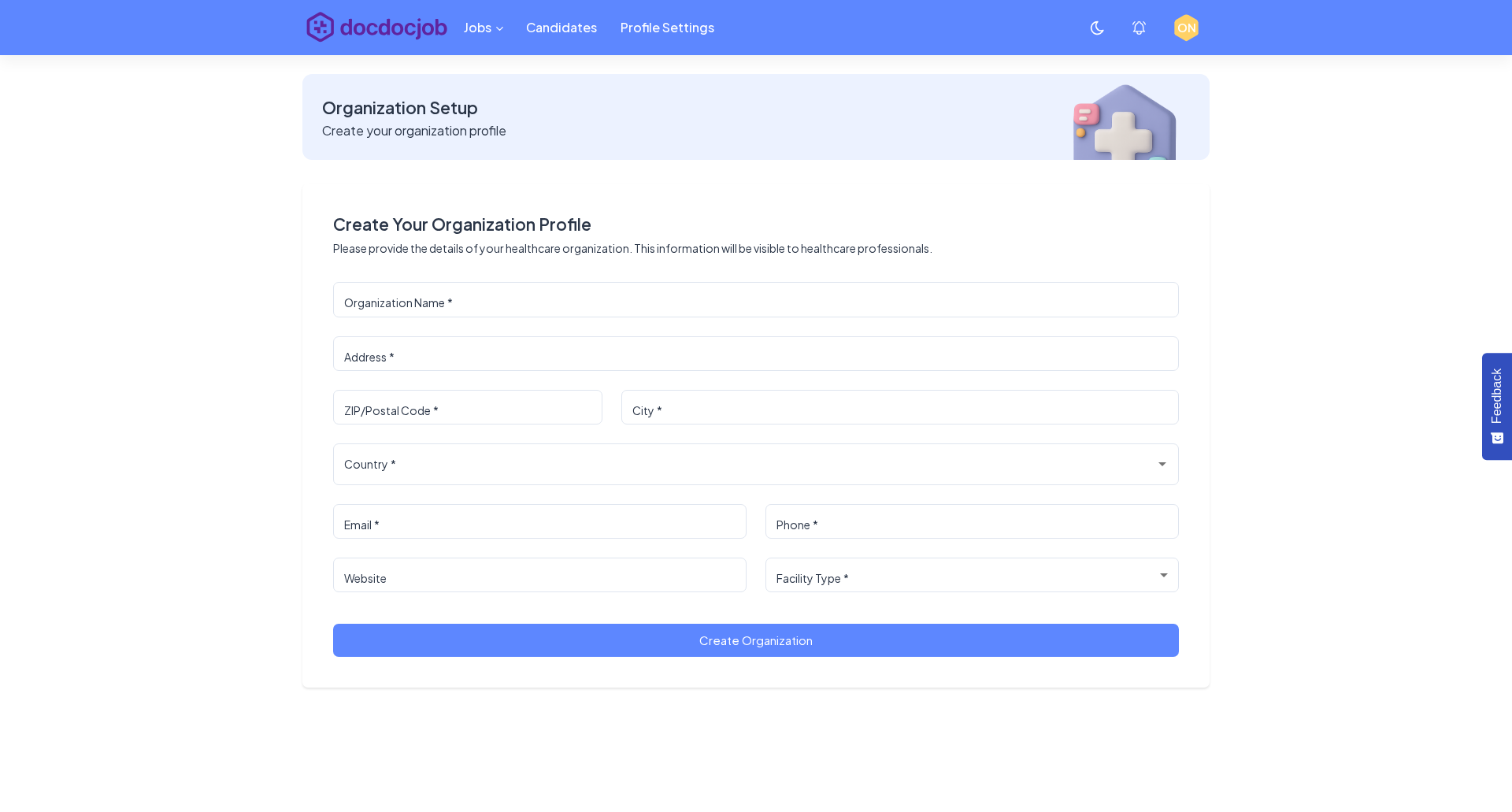 click on "Organization Name   * Organization Name   *" at bounding box center [756, 299] 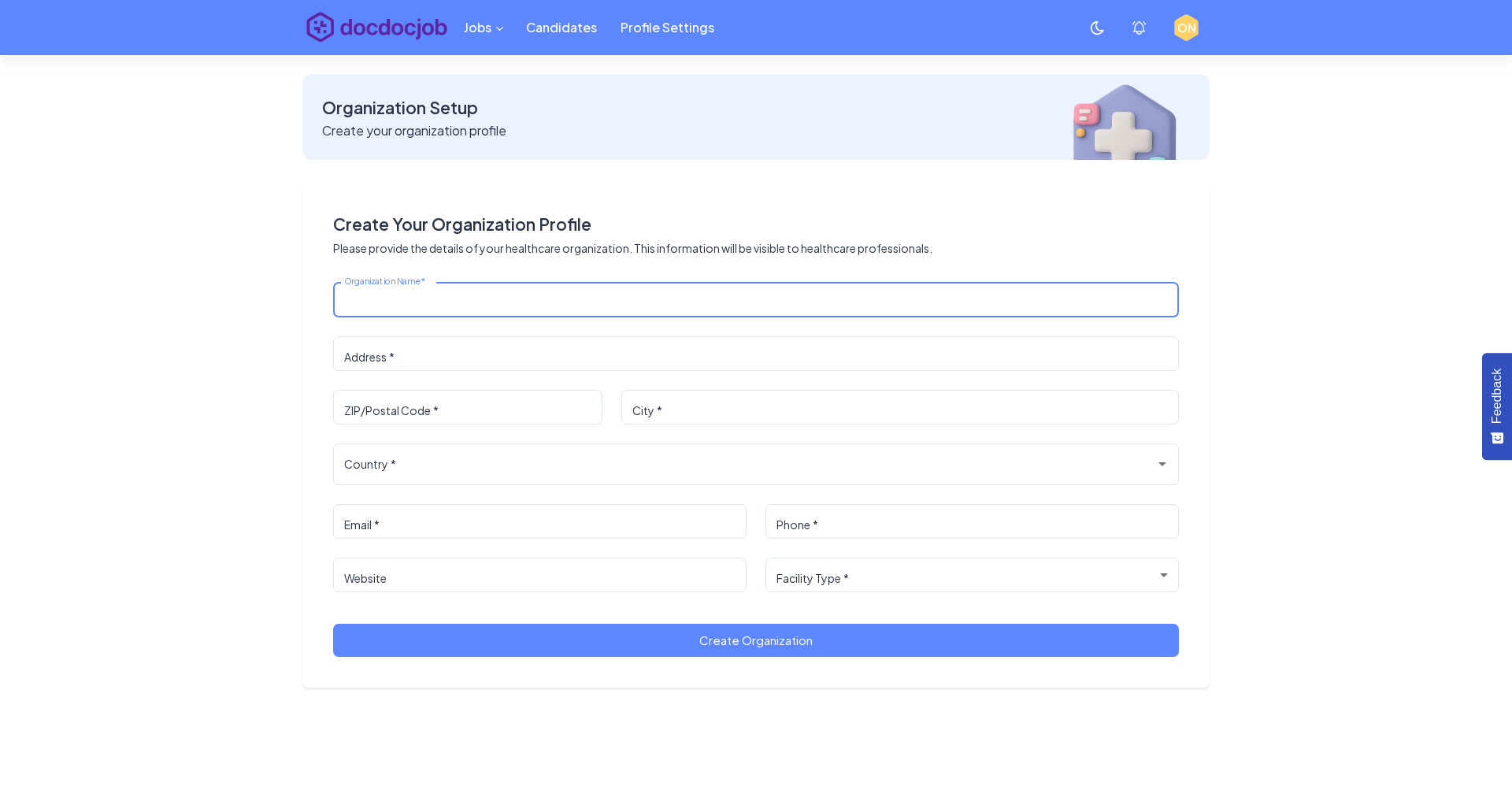 paste on "**********" 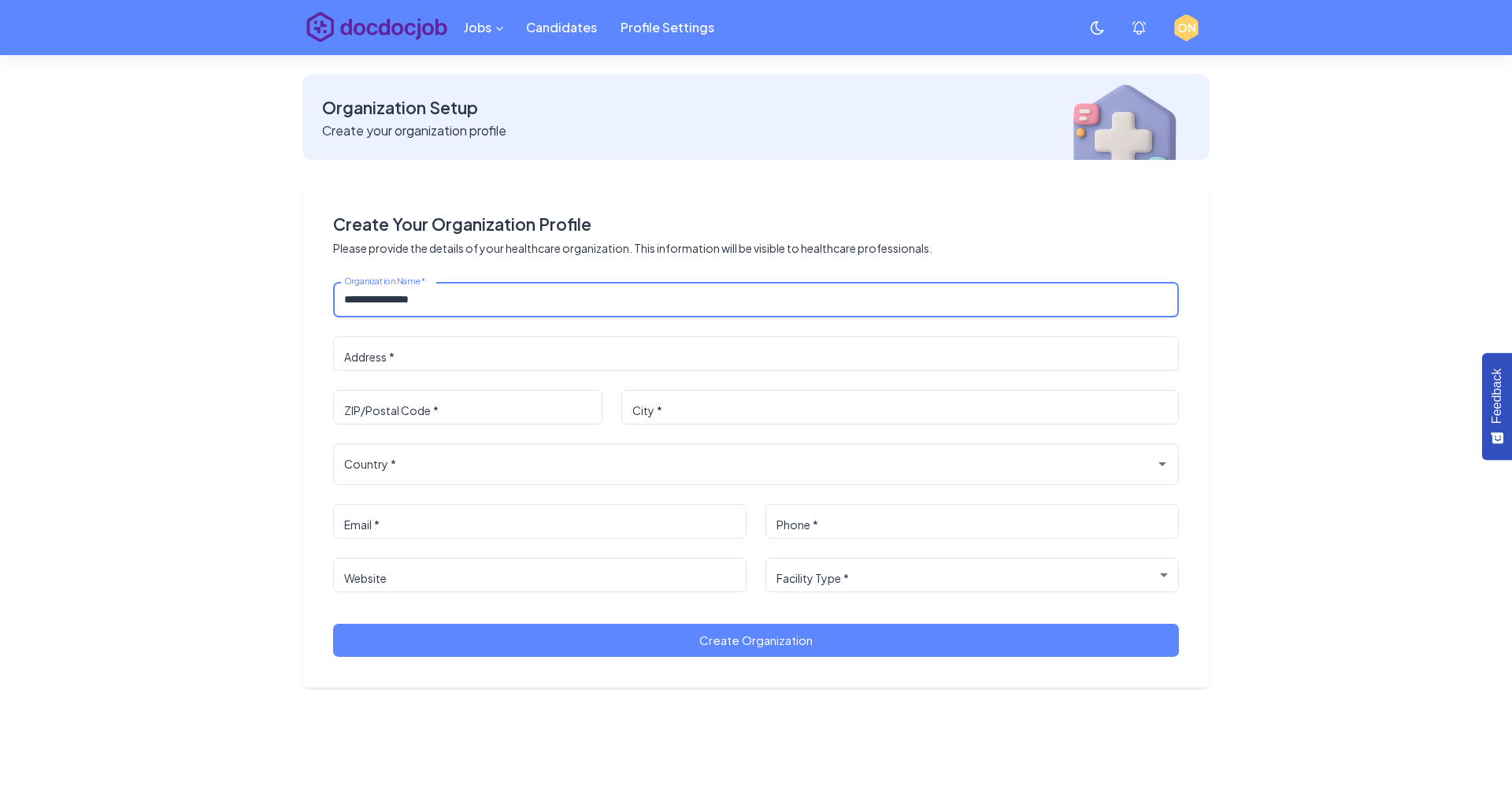 type on "**********" 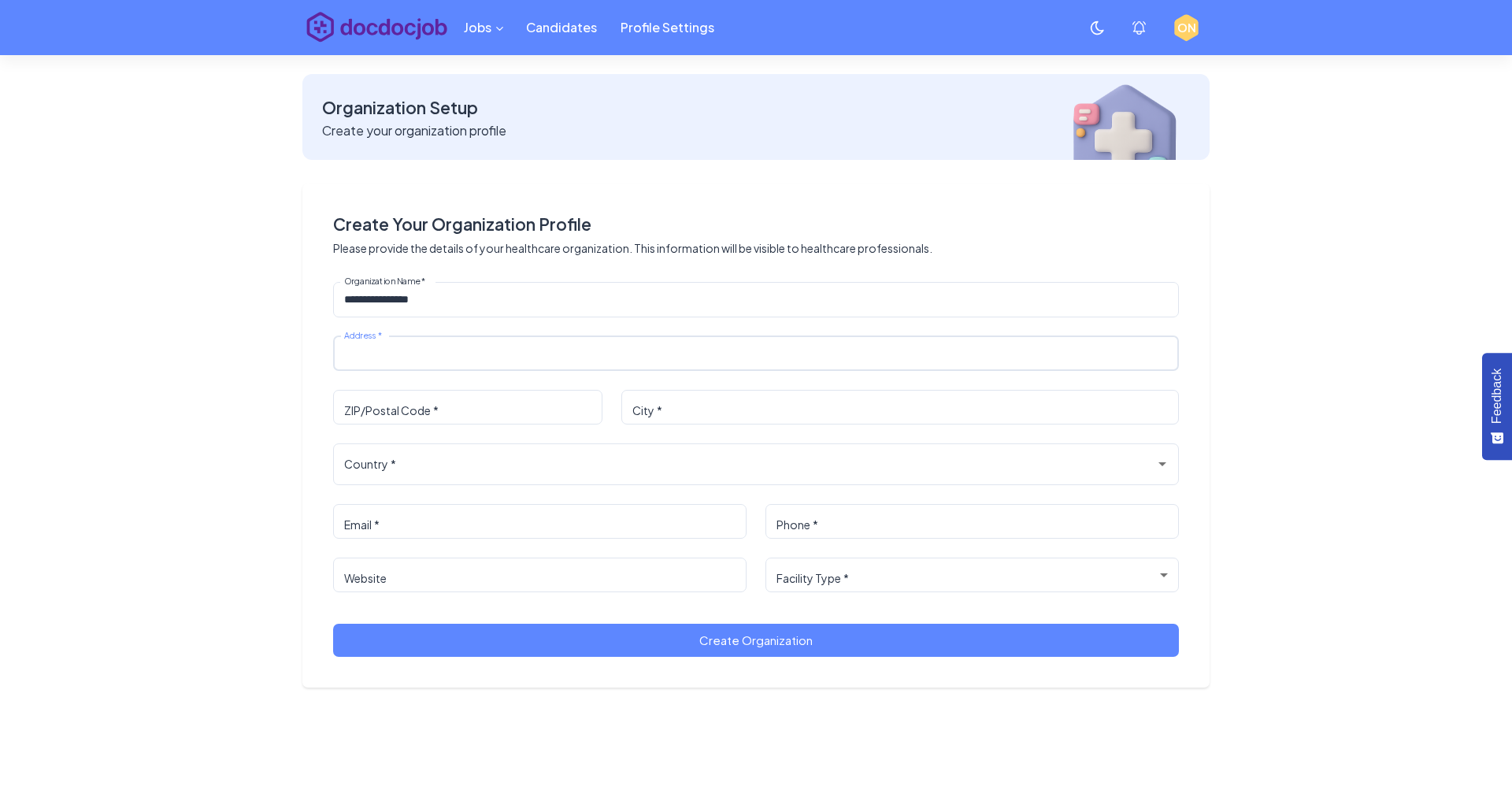 click on "Address   *" at bounding box center (756, 354) 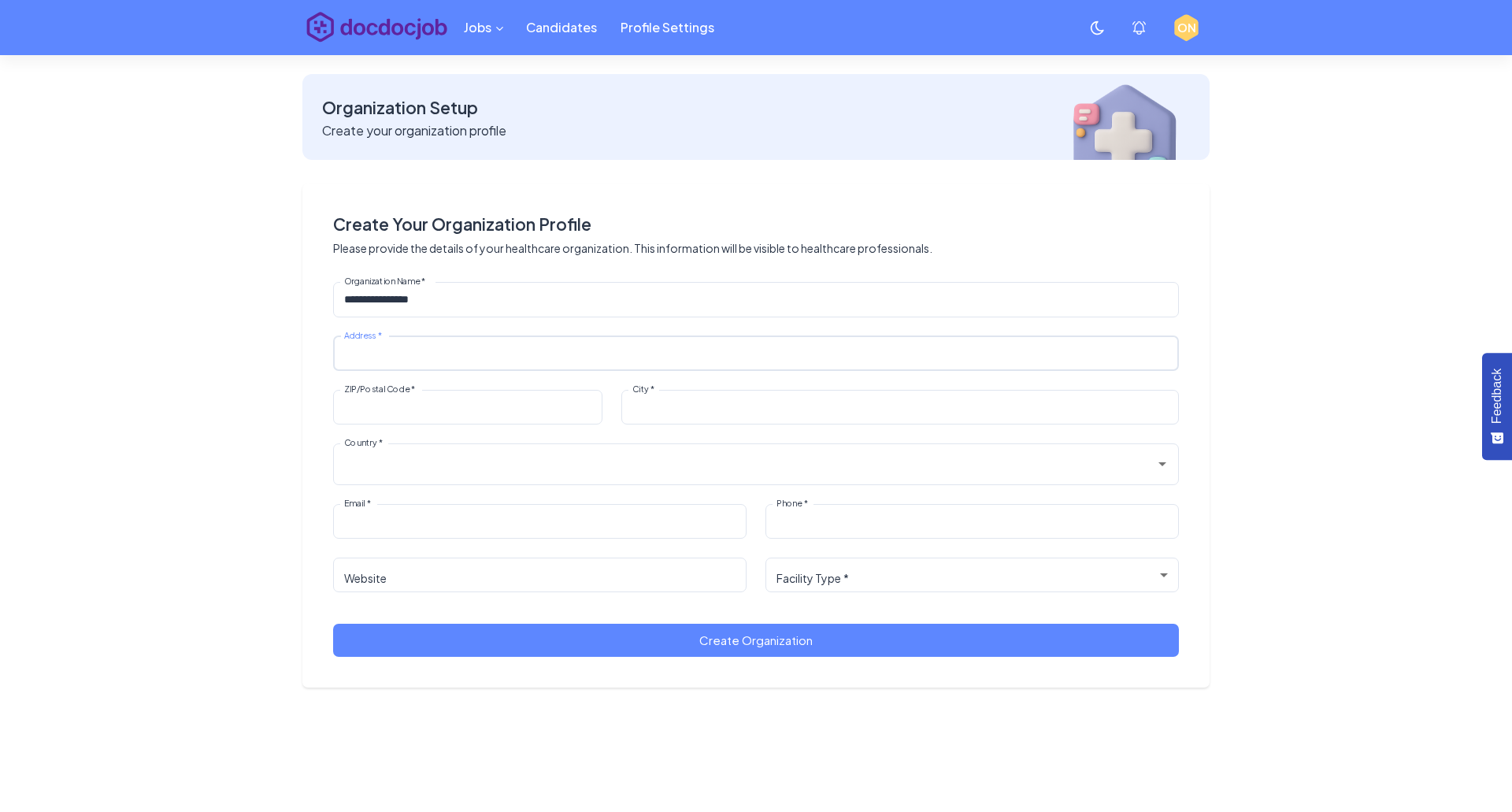 type on "**********" 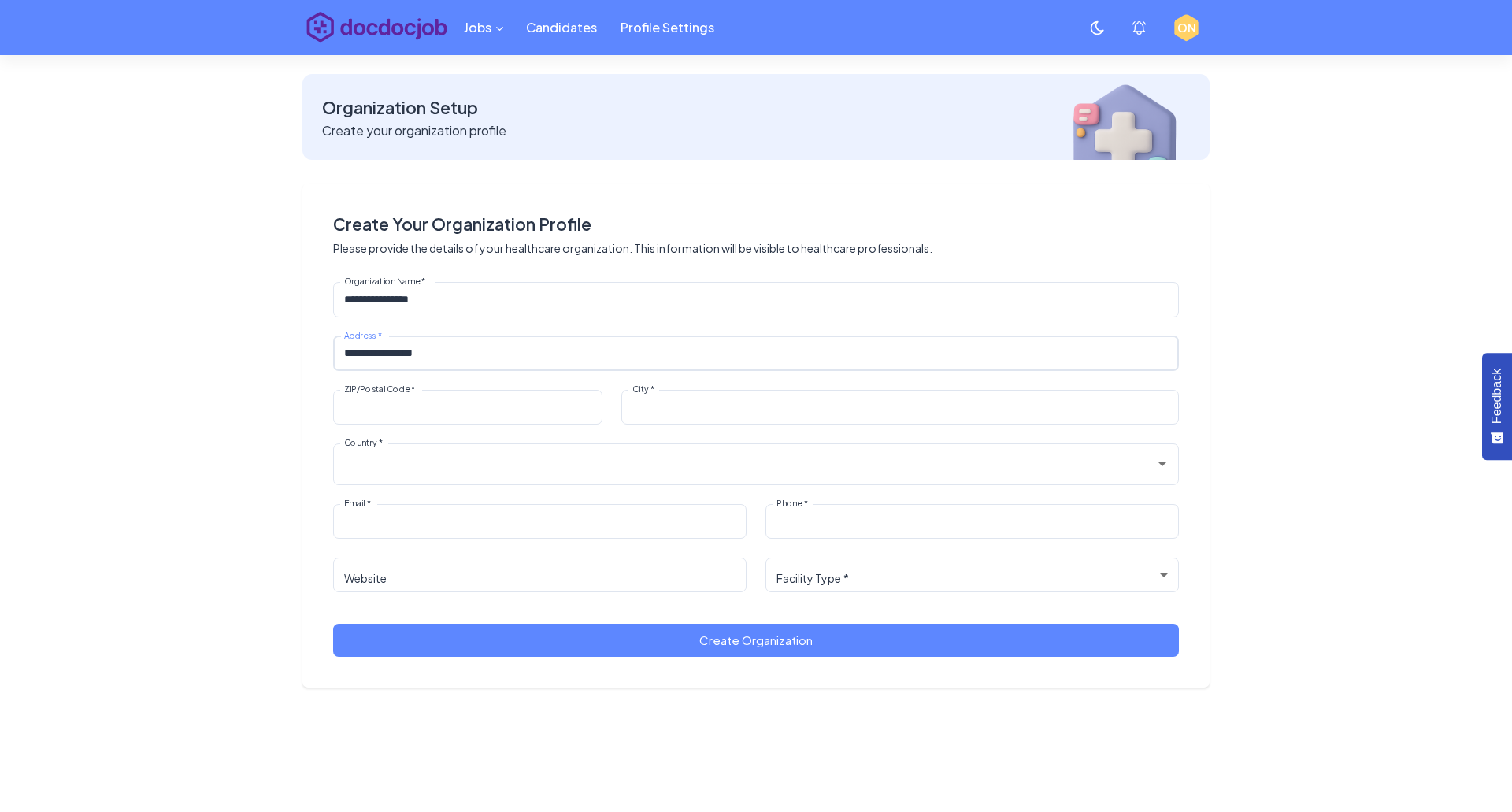 type on "*****" 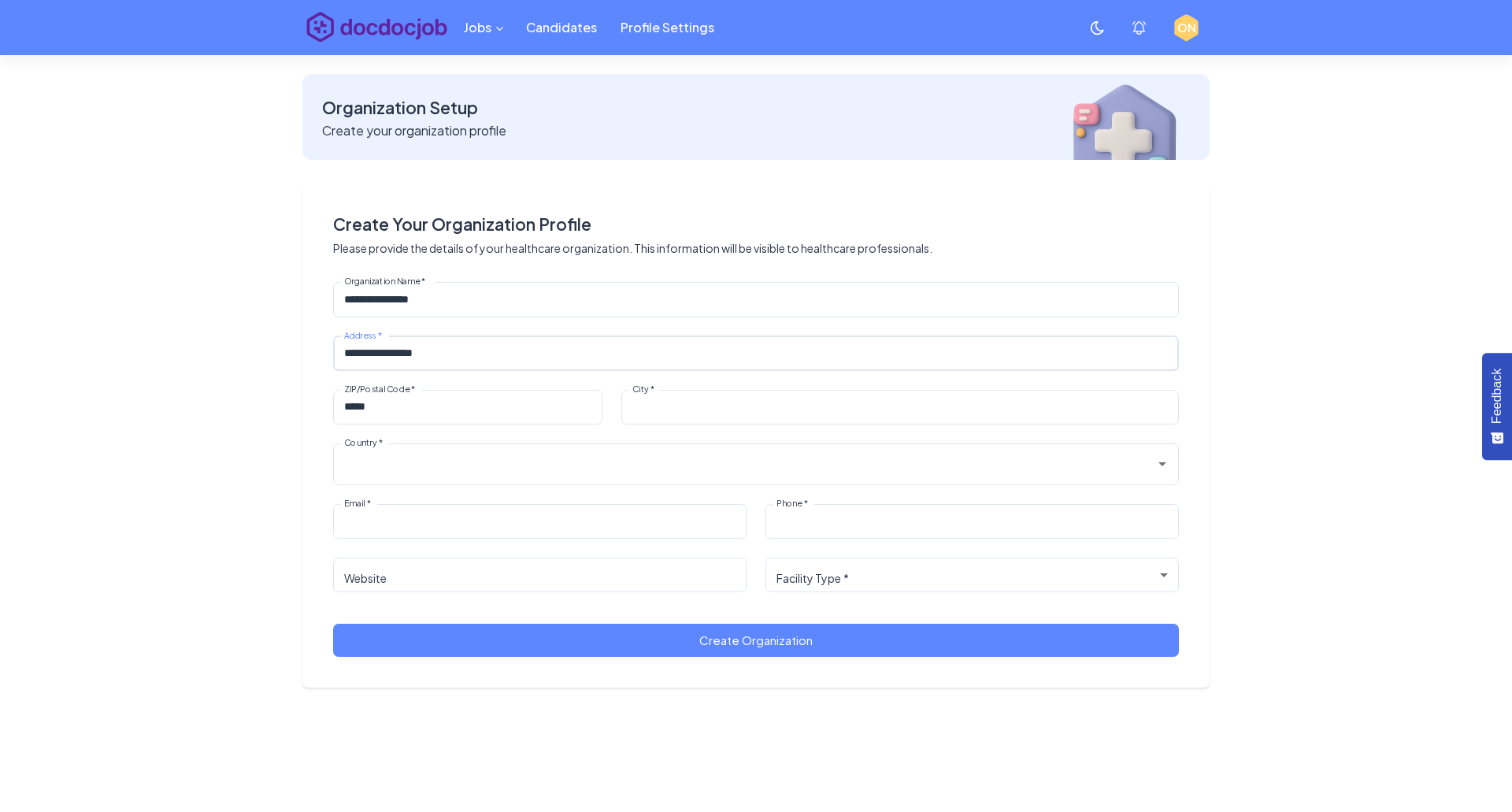 type on "******" 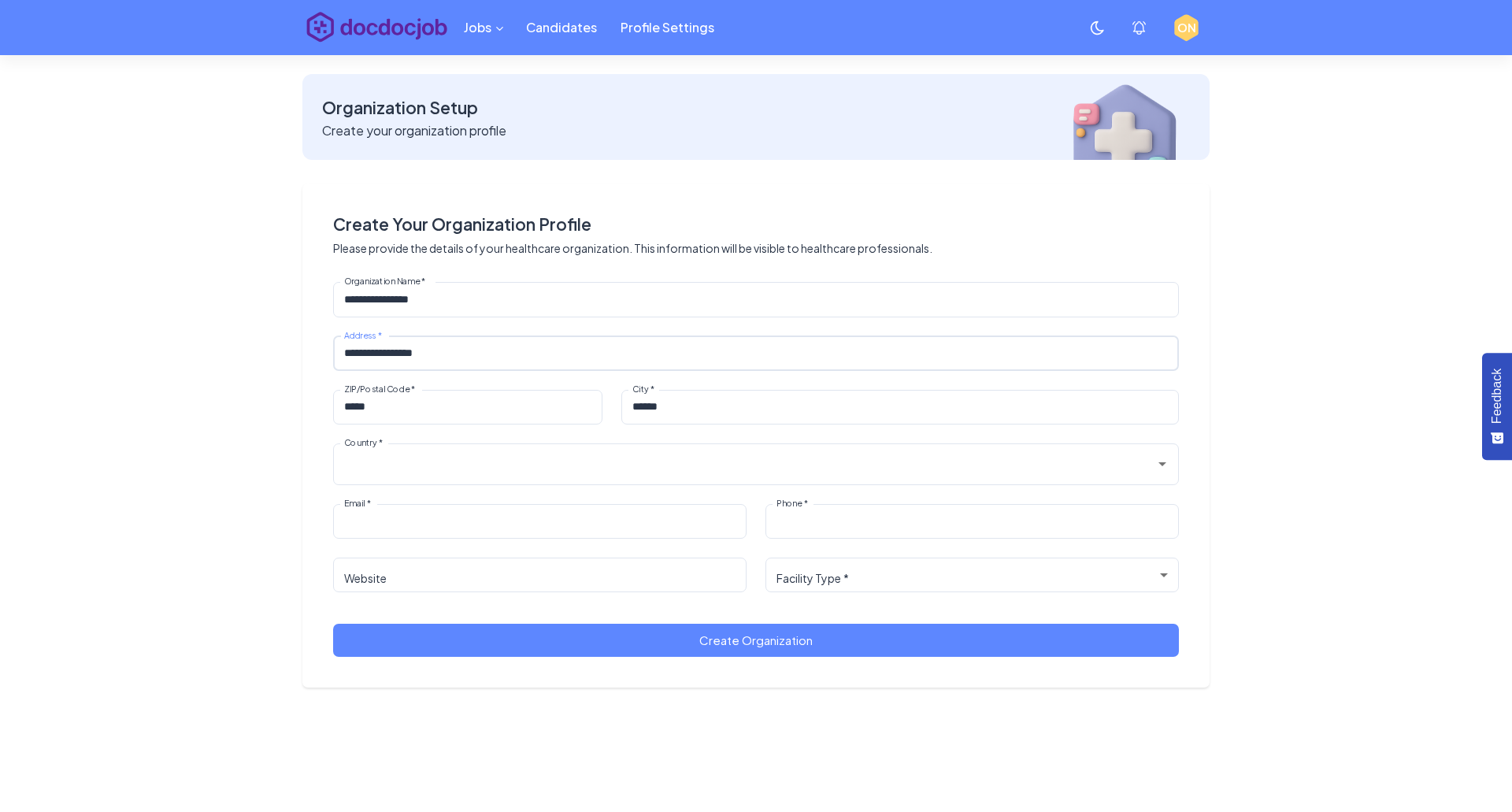 type 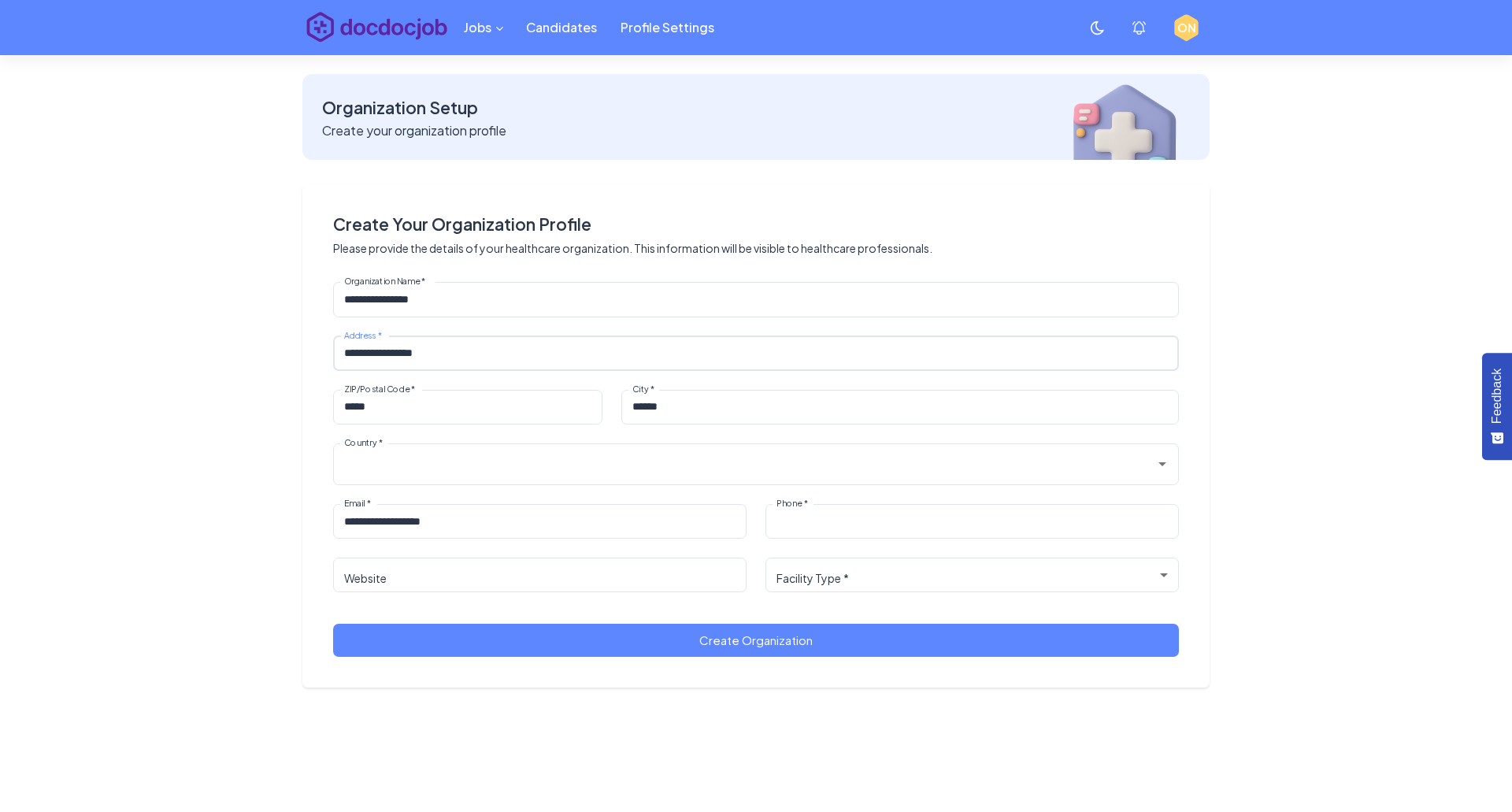 type on "**********" 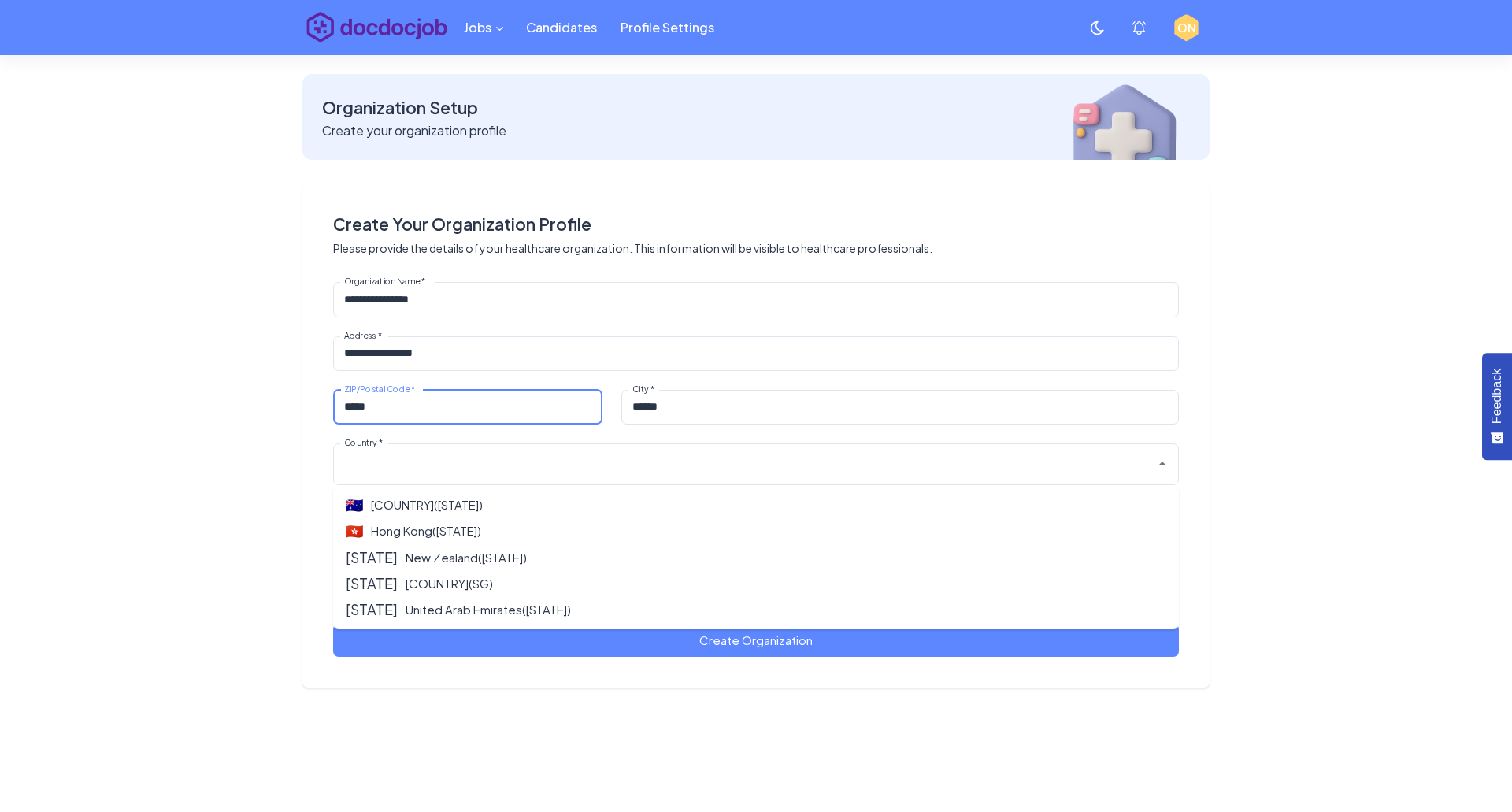 drag, startPoint x: 426, startPoint y: 414, endPoint x: 192, endPoint y: 404, distance: 234.21358 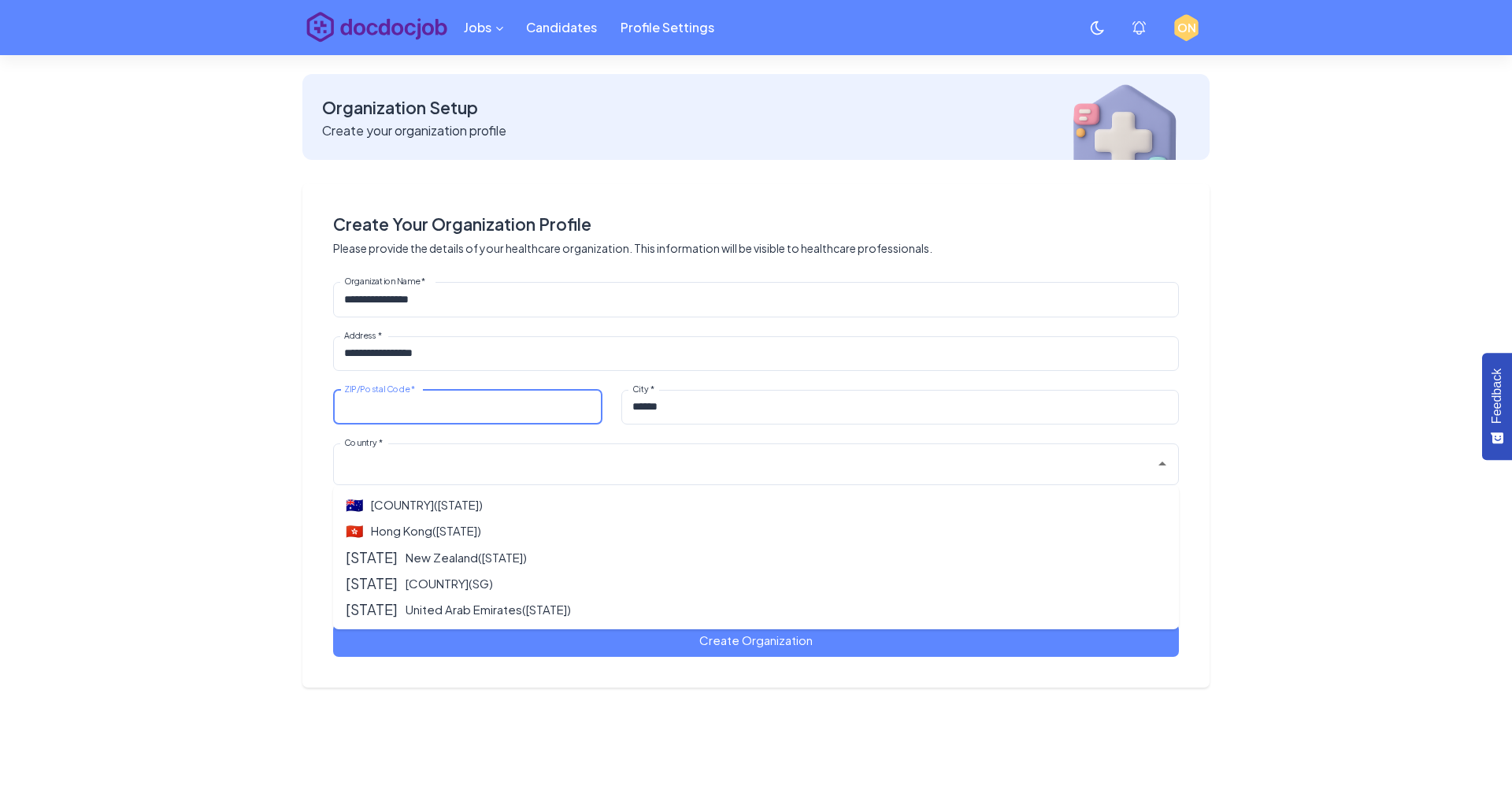 type 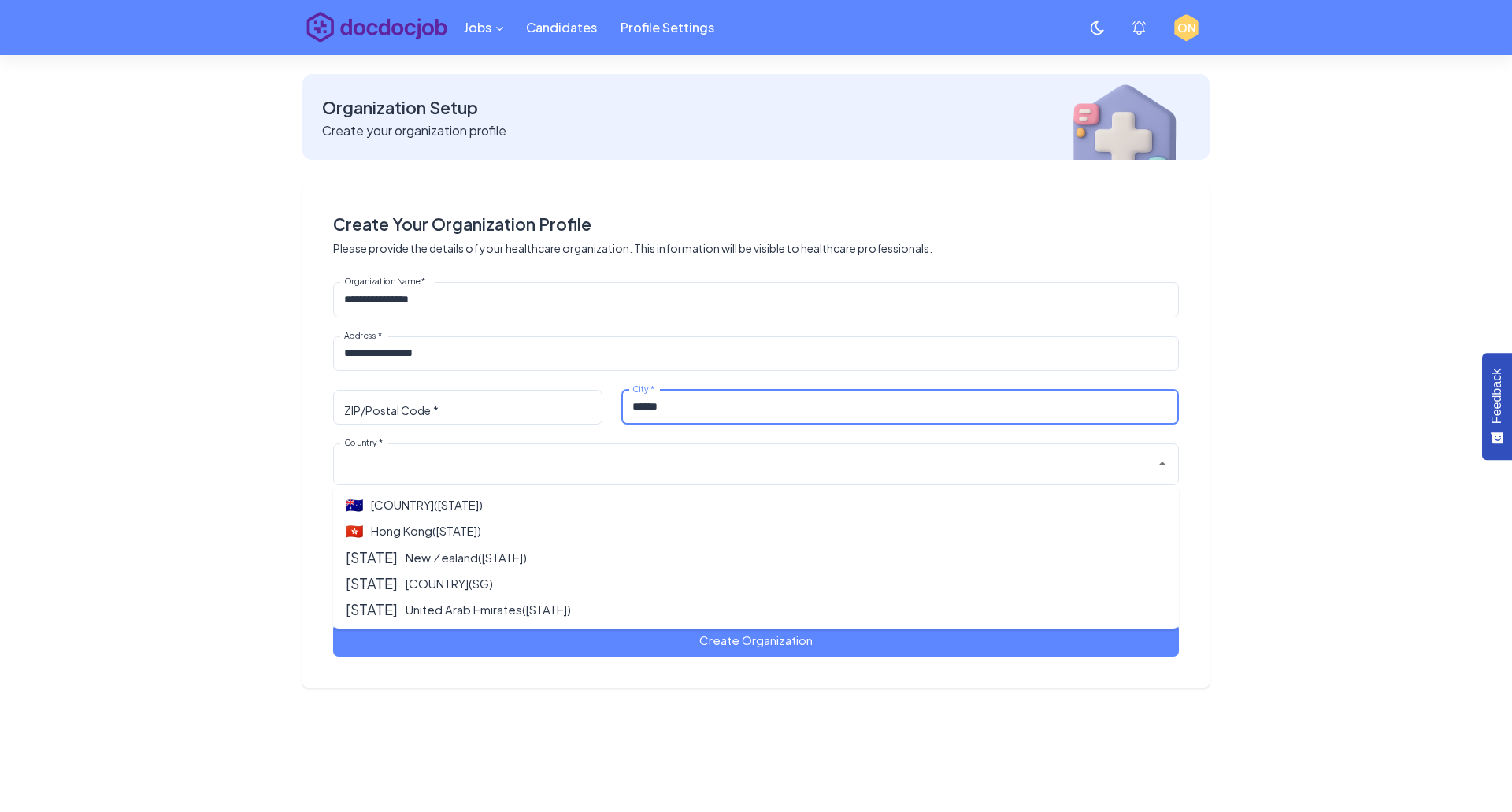drag, startPoint x: 654, startPoint y: 414, endPoint x: 508, endPoint y: 402, distance: 146.49232 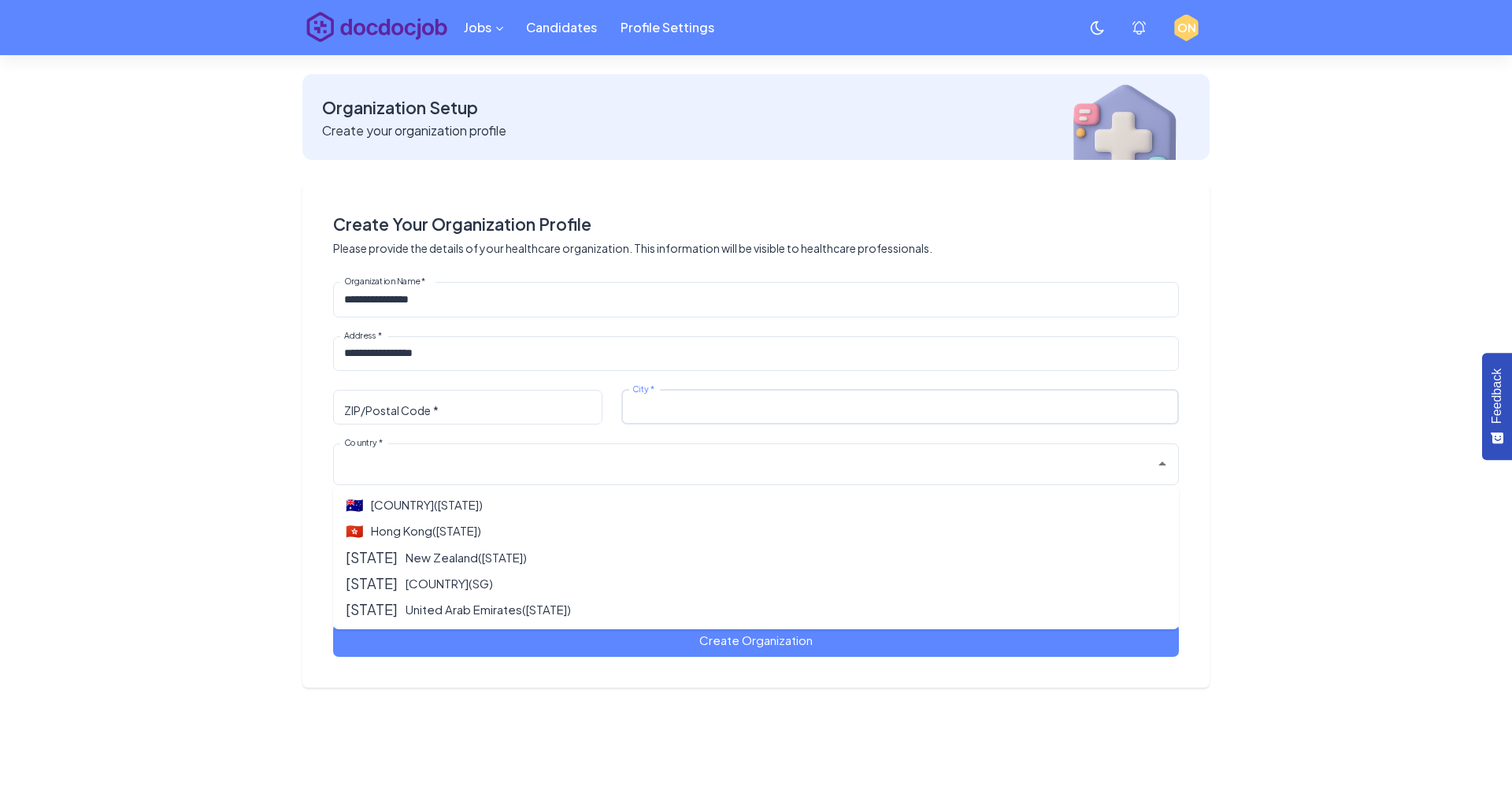 click on "City   *" at bounding box center [900, 407] 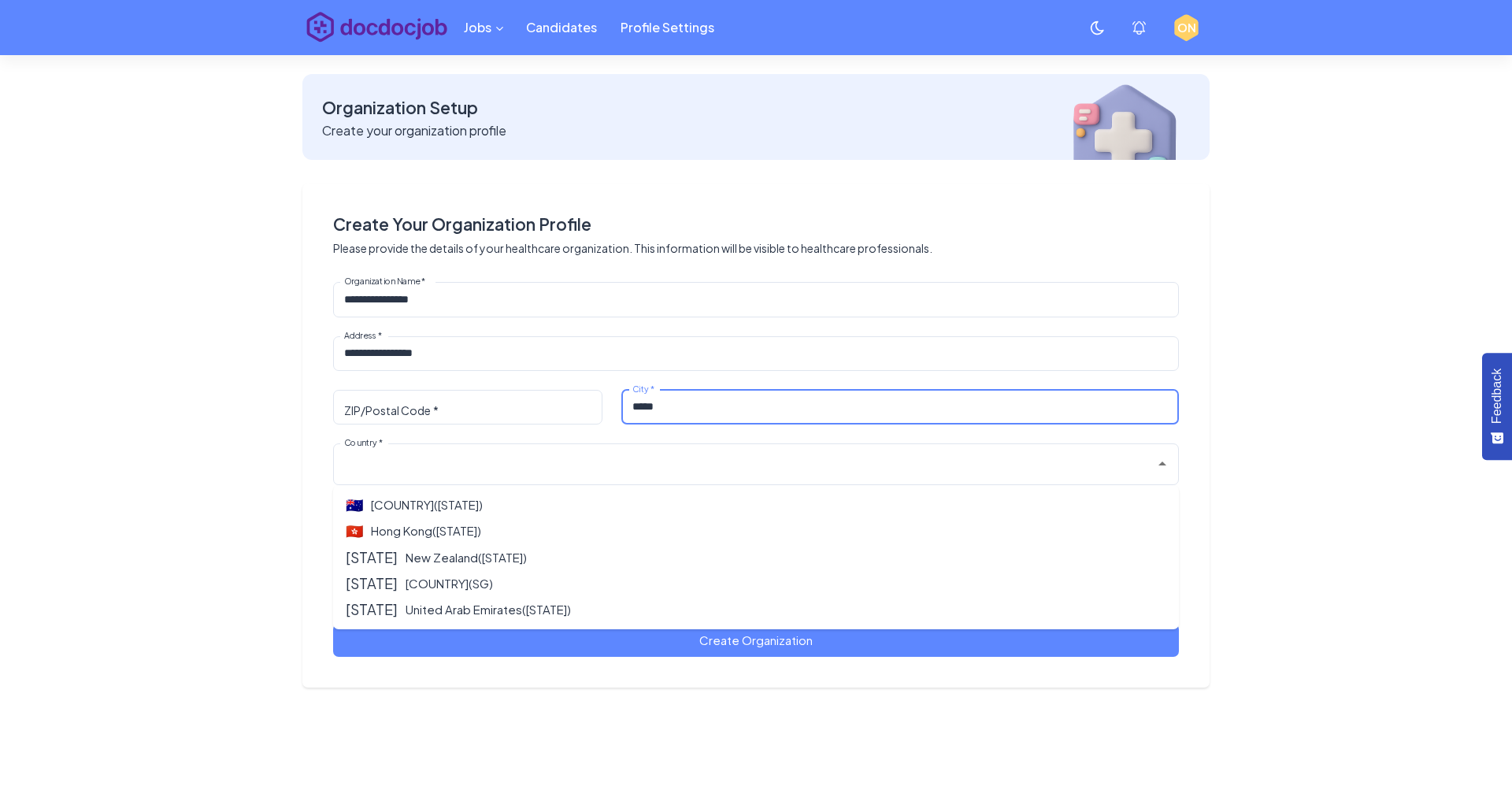 type on "*****" 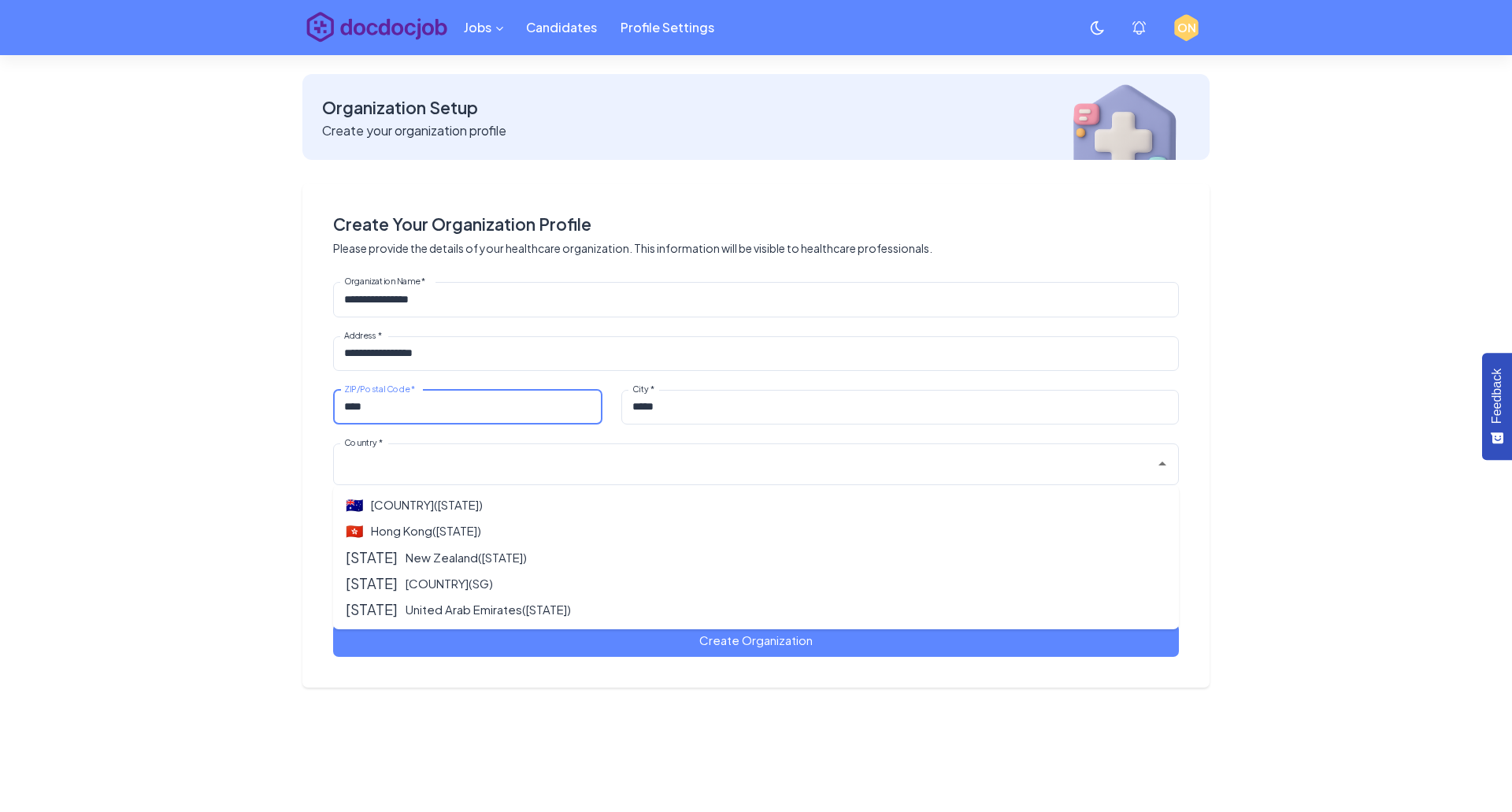 type on "****" 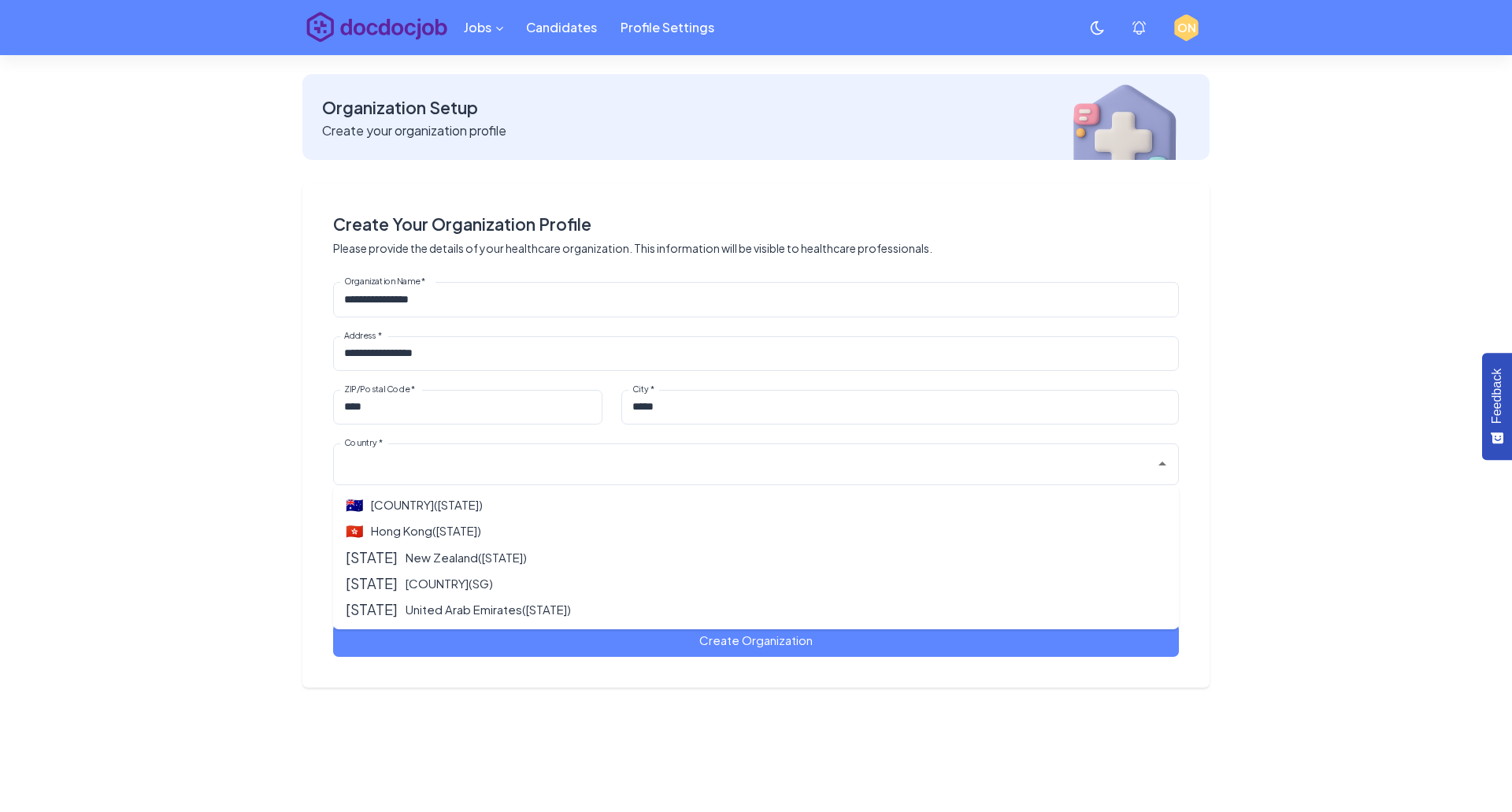 drag, startPoint x: 141, startPoint y: 471, endPoint x: 405, endPoint y: 510, distance: 266.8651 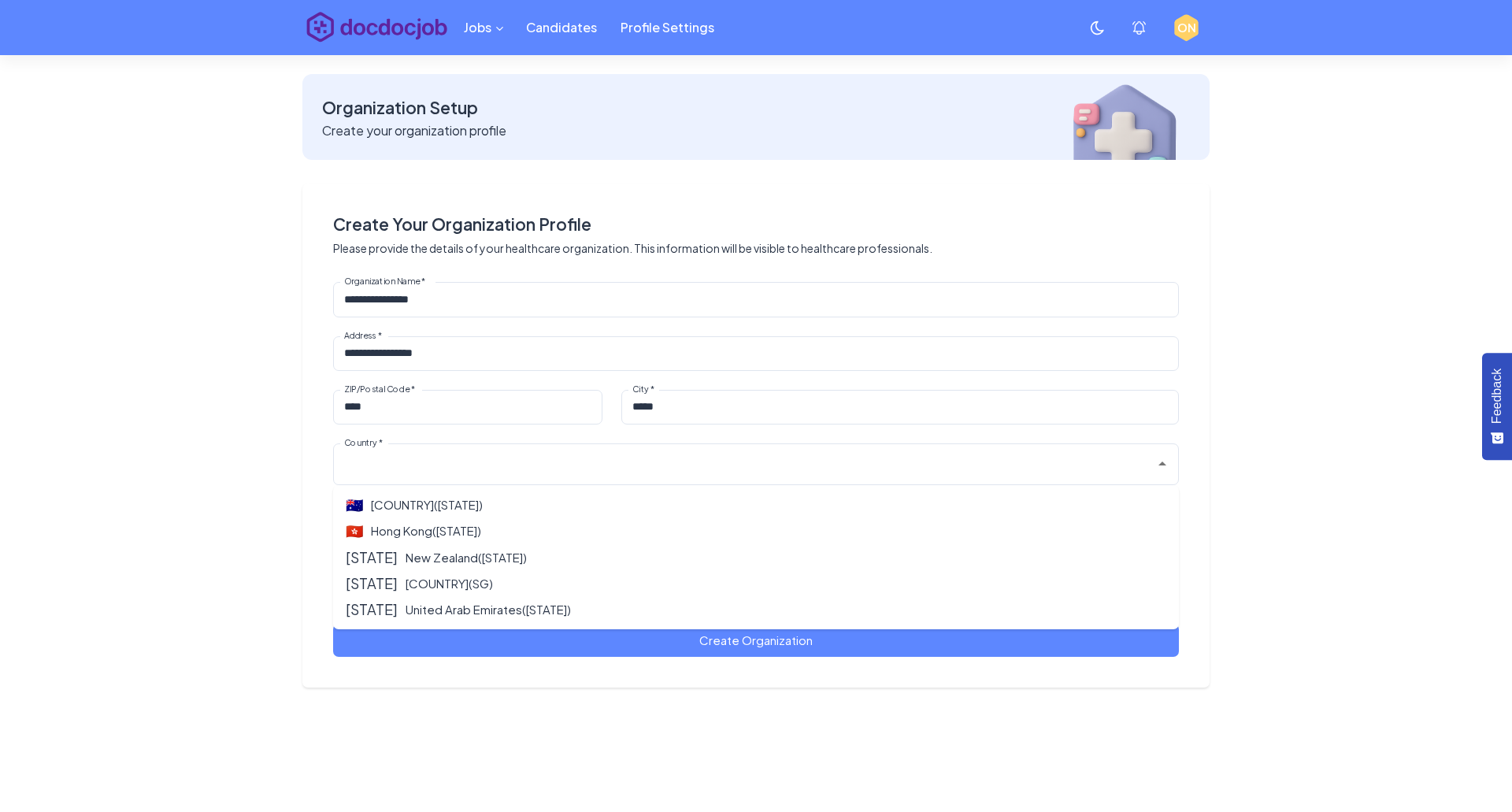 click on "🇦🇪 [COUNTRY]  ( [STATE] )" at bounding box center [756, 609] 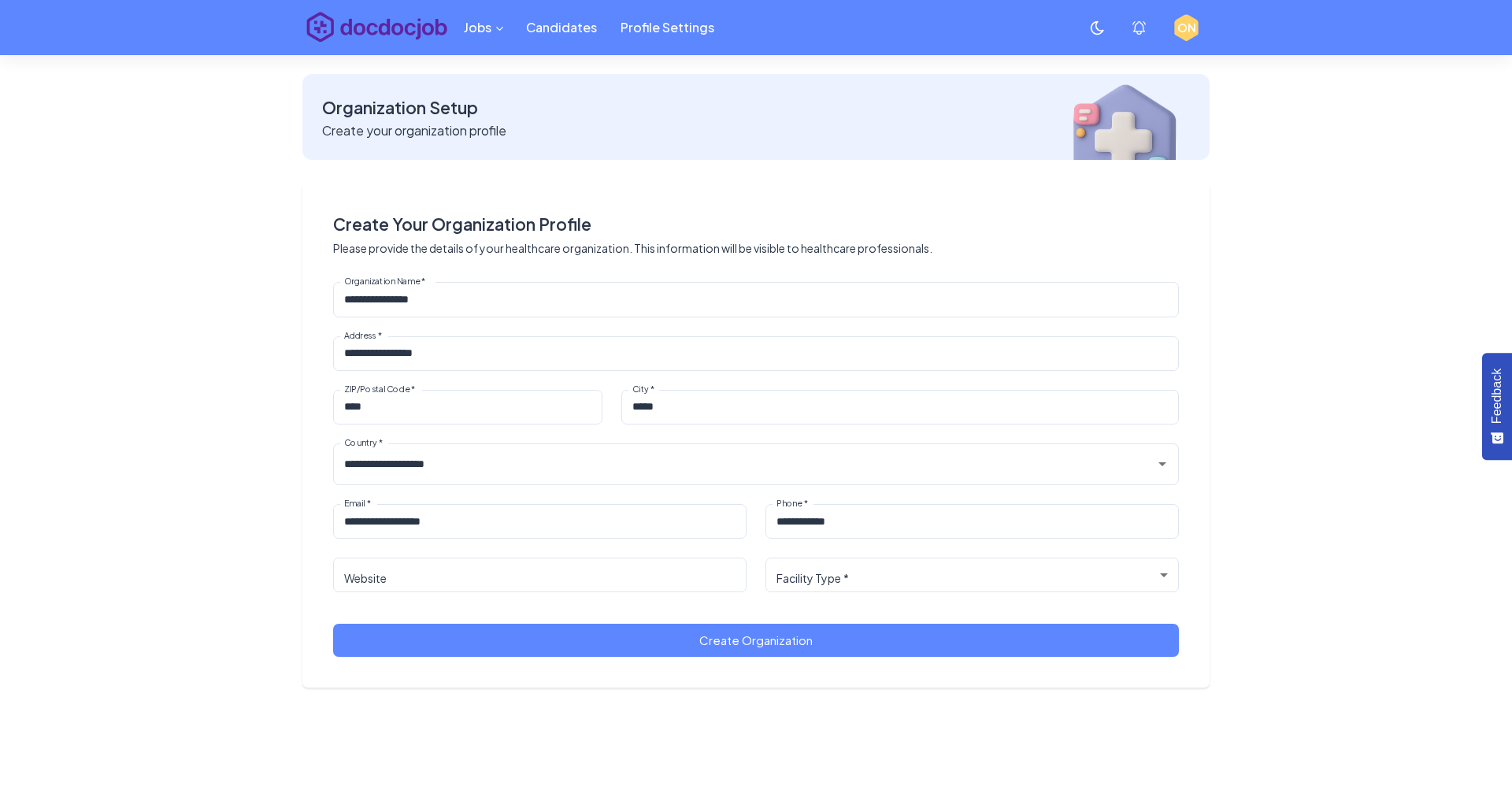 click on "**********" at bounding box center (756, 406) 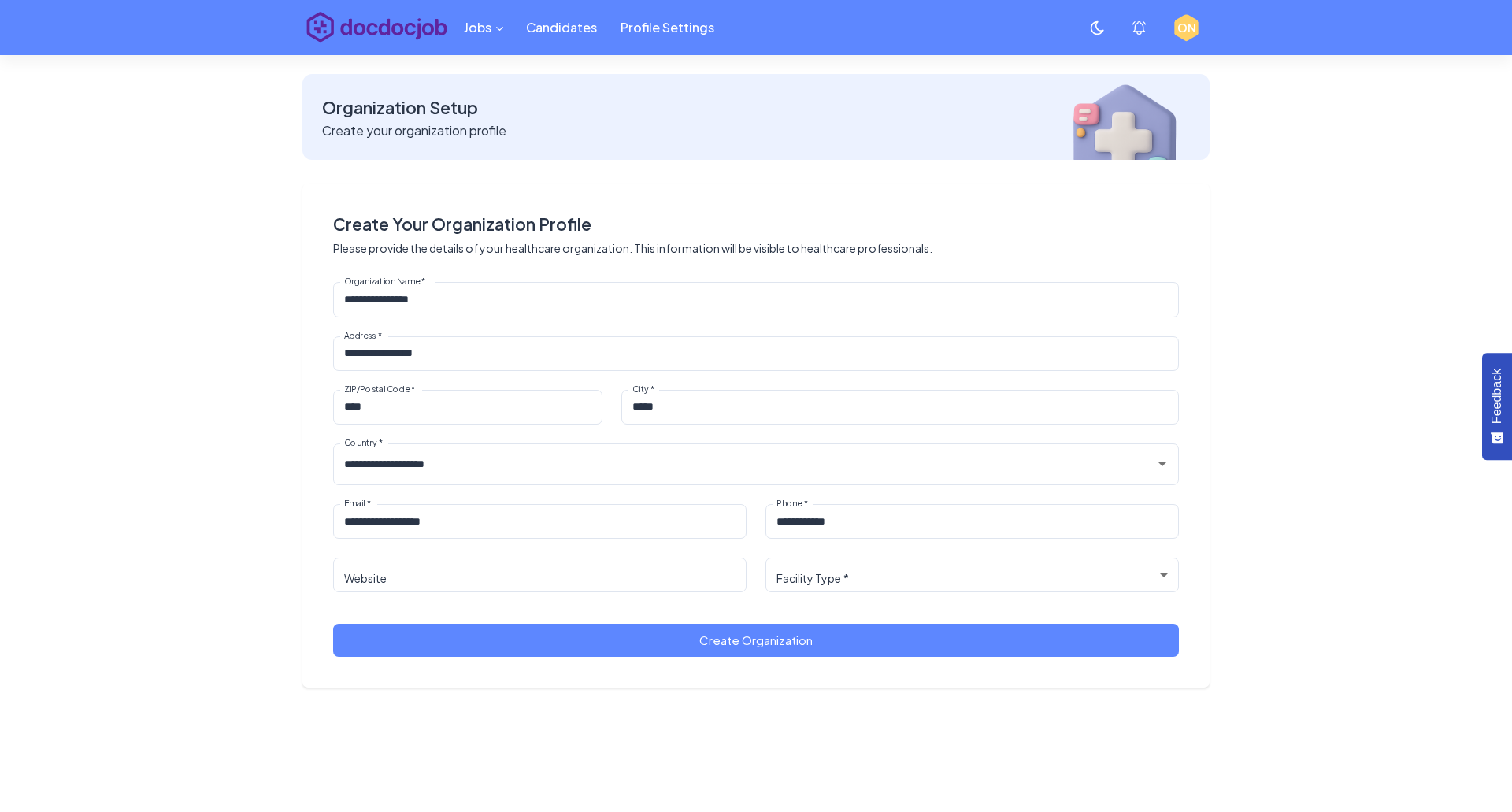 click on "**********" at bounding box center [539, 521] 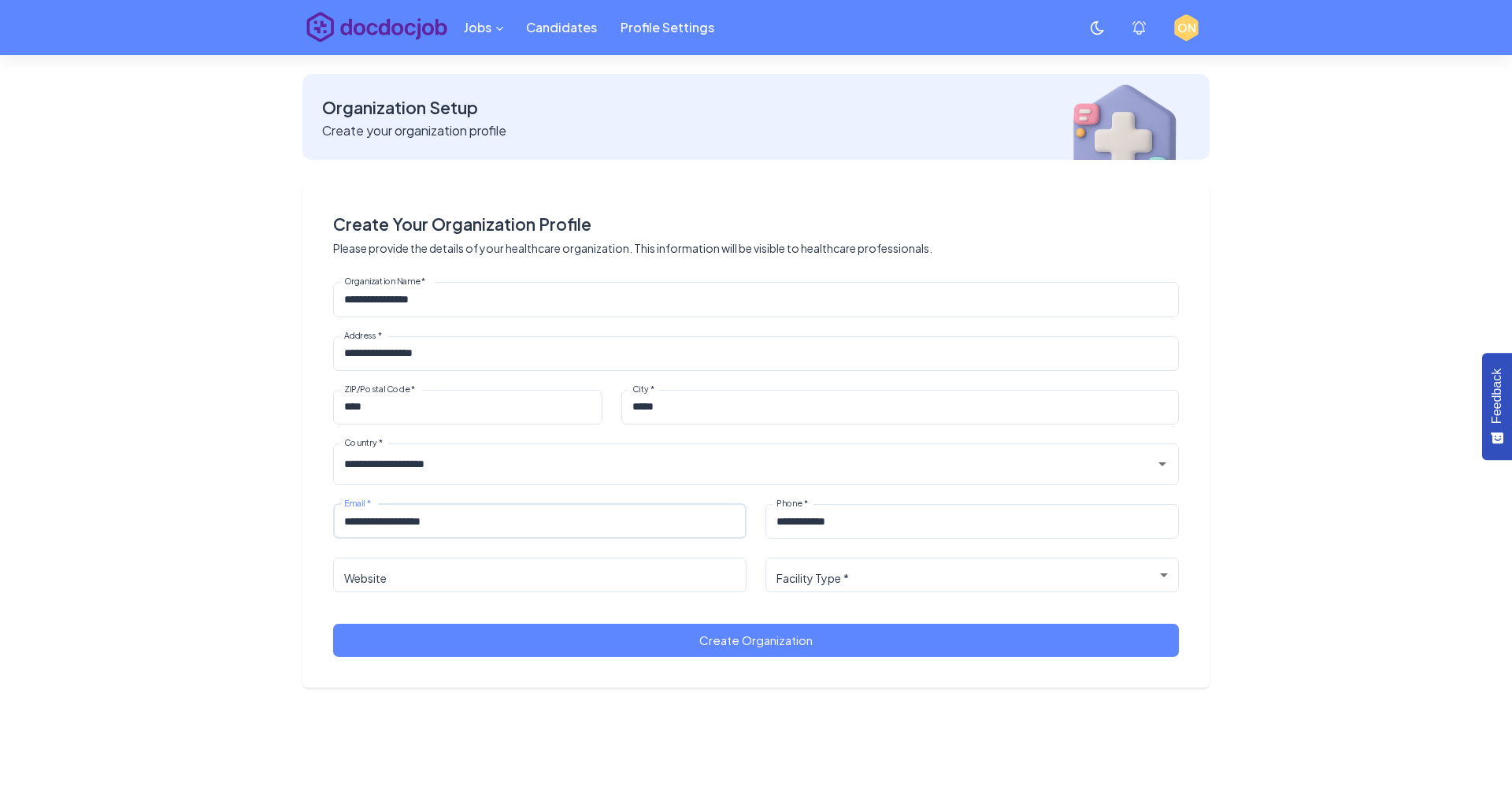 click on "**********" at bounding box center [539, 521] 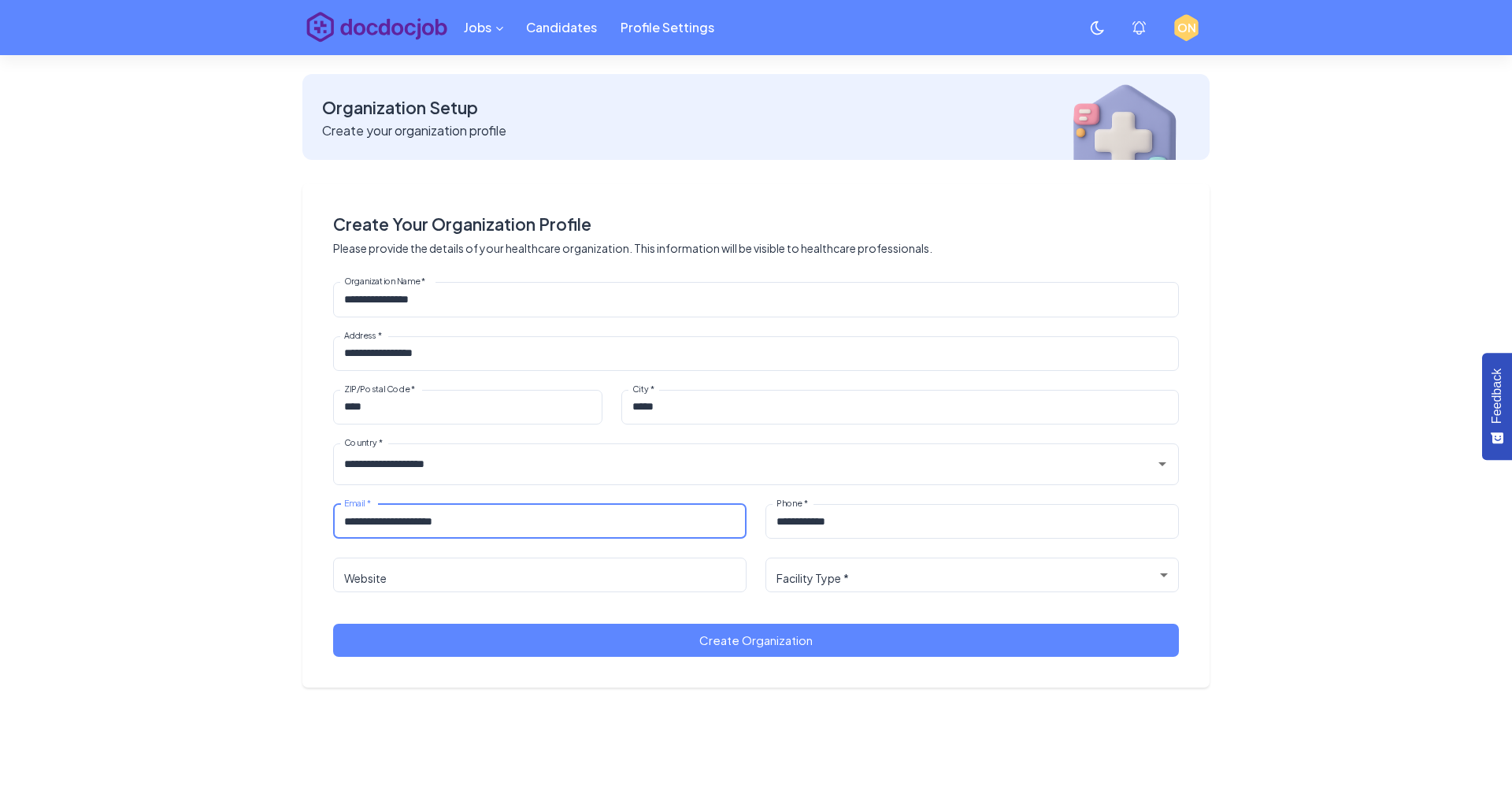 type on "**********" 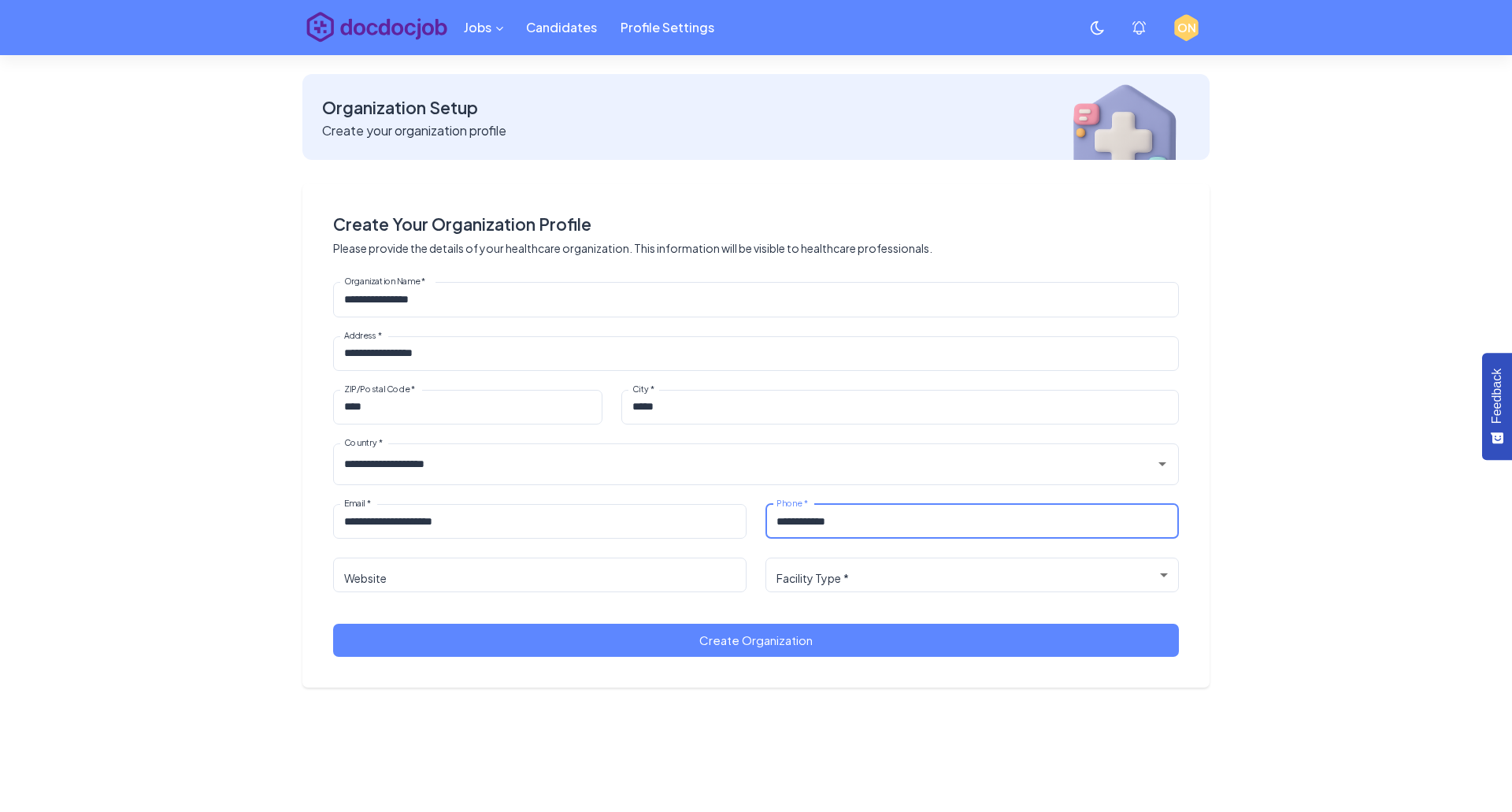 drag, startPoint x: 878, startPoint y: 517, endPoint x: 493, endPoint y: 506, distance: 385.15711 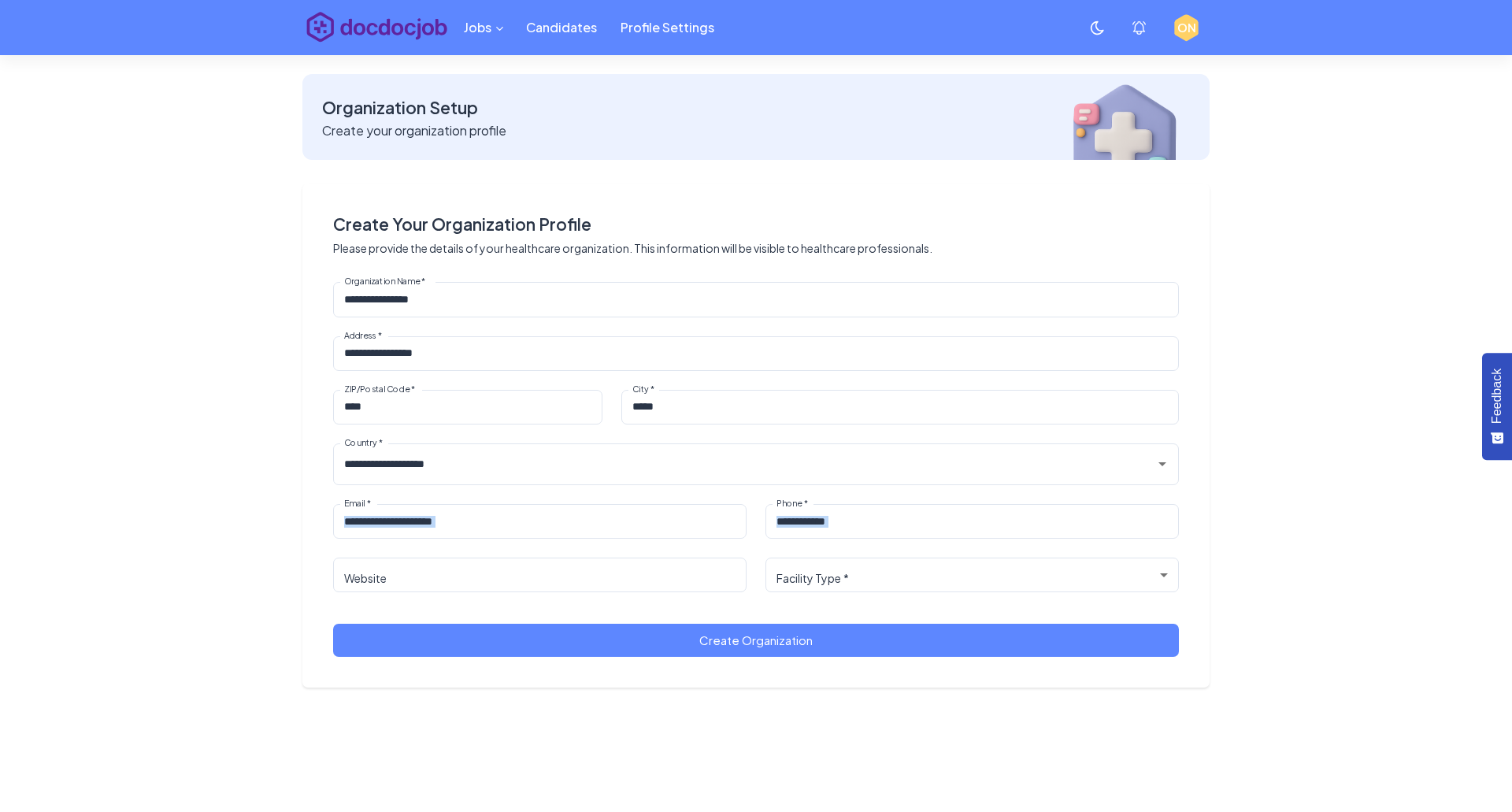 click on "**********" at bounding box center [756, 406] 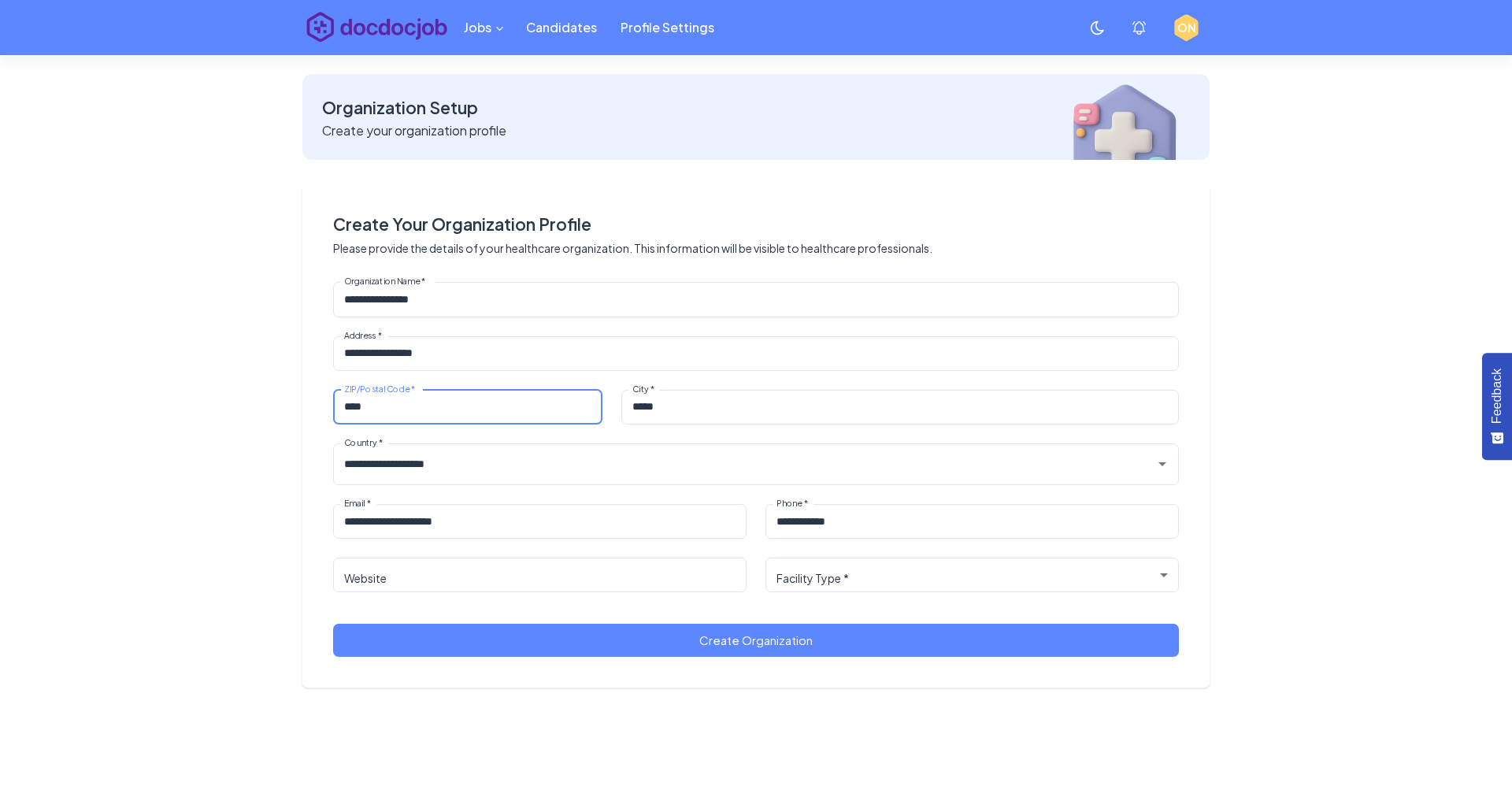 drag, startPoint x: 488, startPoint y: 366, endPoint x: 643, endPoint y: 439, distance: 171.33009 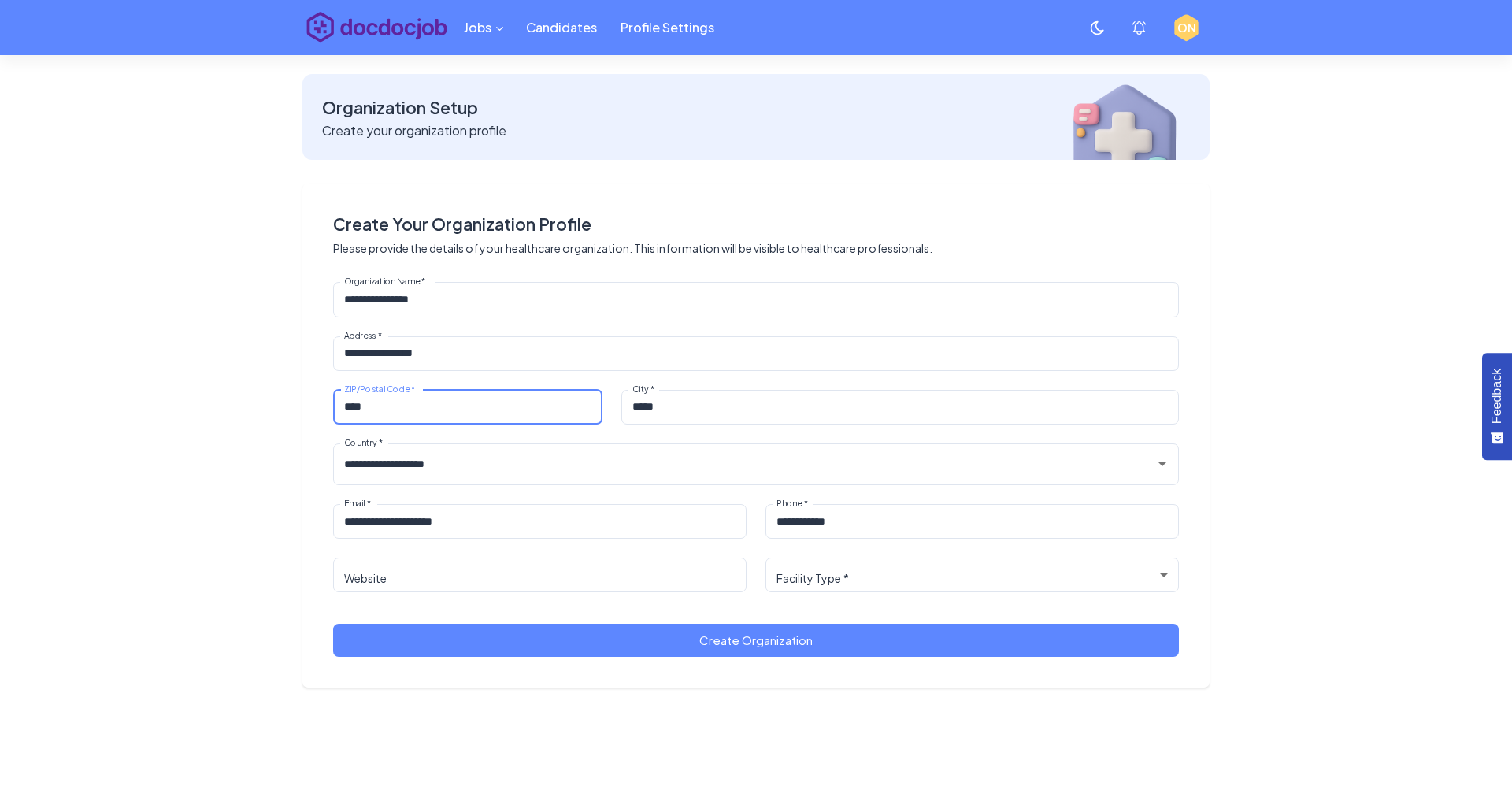 click on "**********" at bounding box center (756, 469) 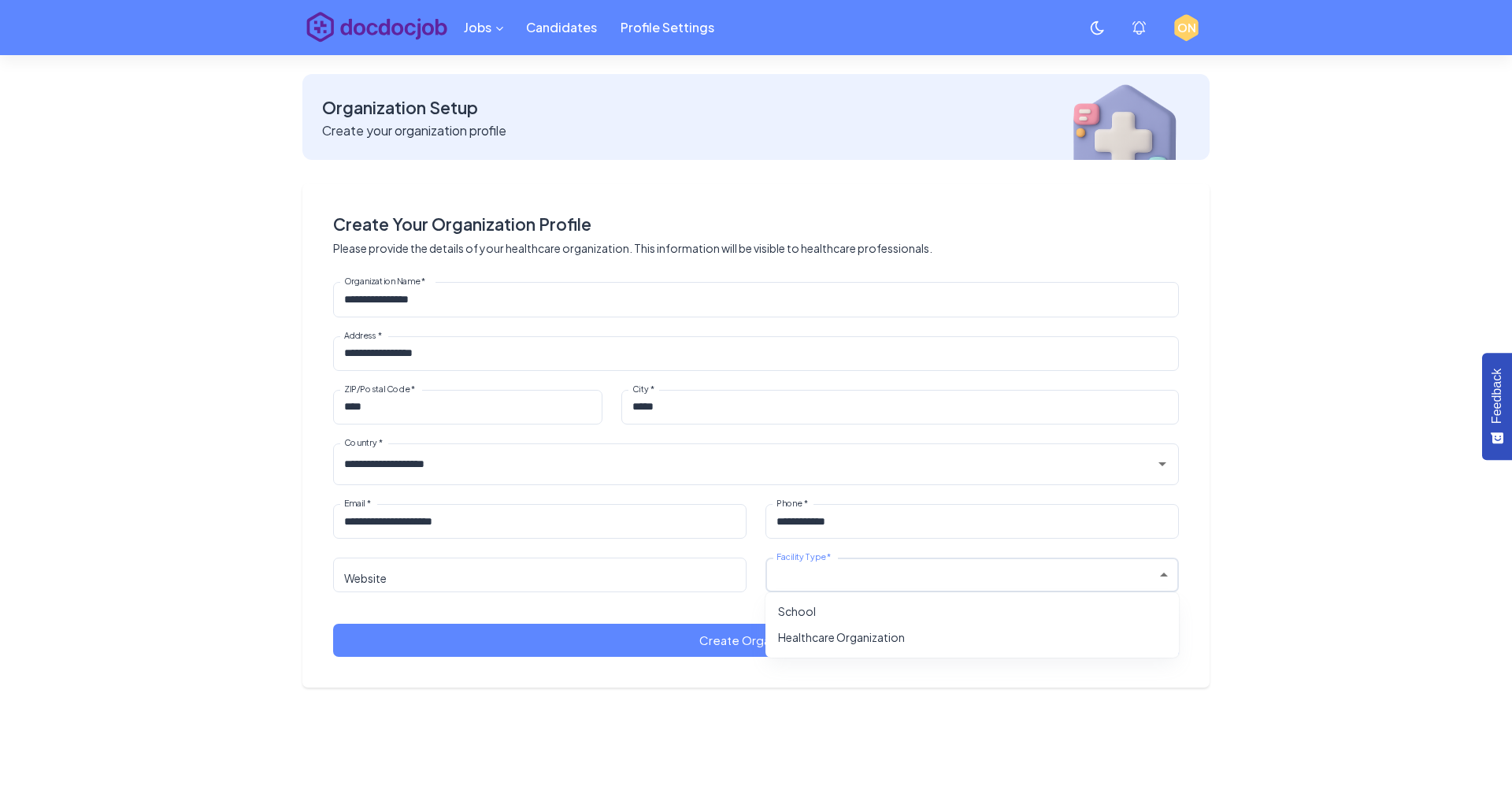 click on "**********" at bounding box center [756, 406] 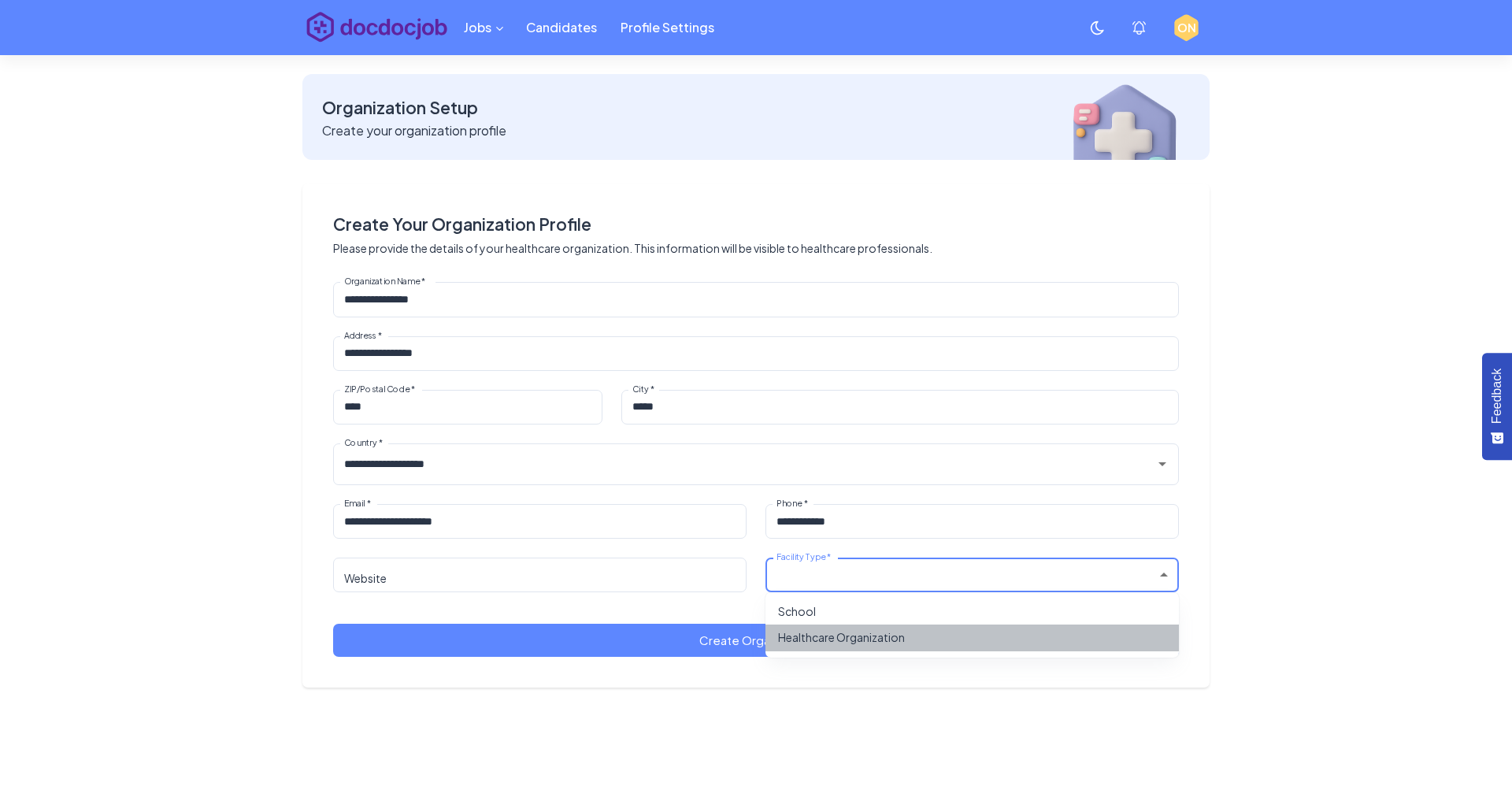 click on "Healthcare Organization" at bounding box center (972, 637) 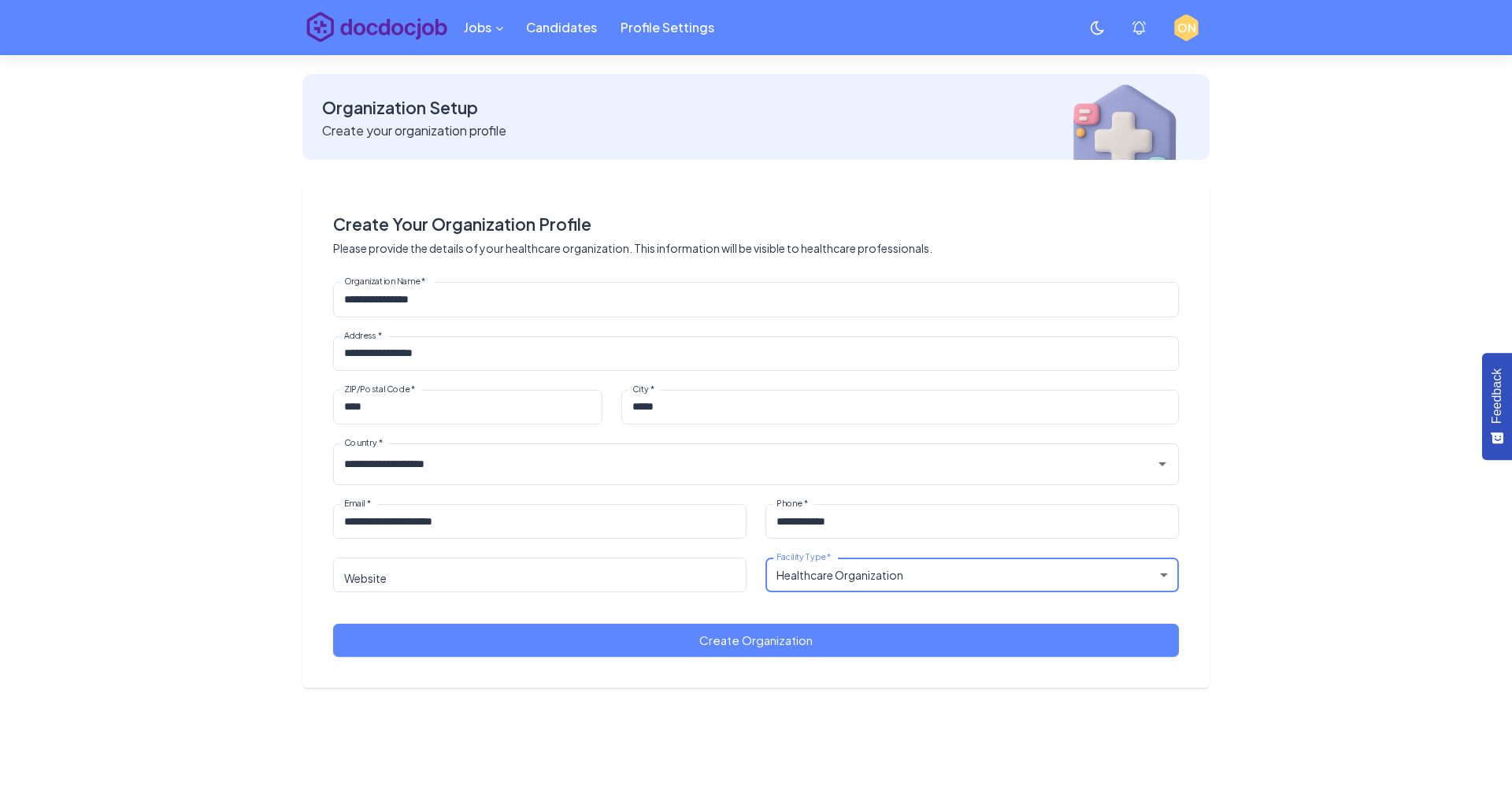click on "Create Organization" at bounding box center [756, 640] 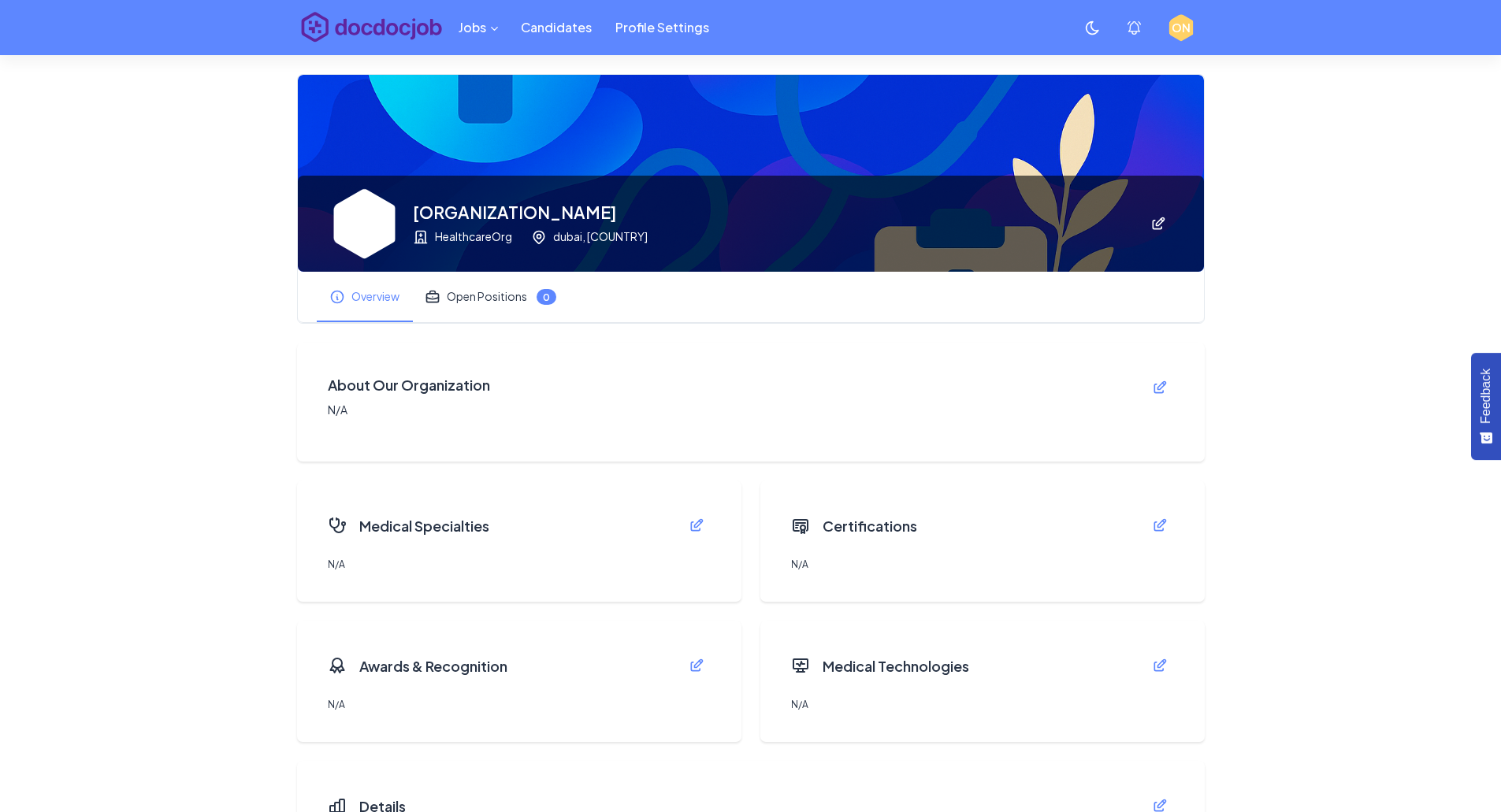 click on "Jobs" at bounding box center (477, 28) 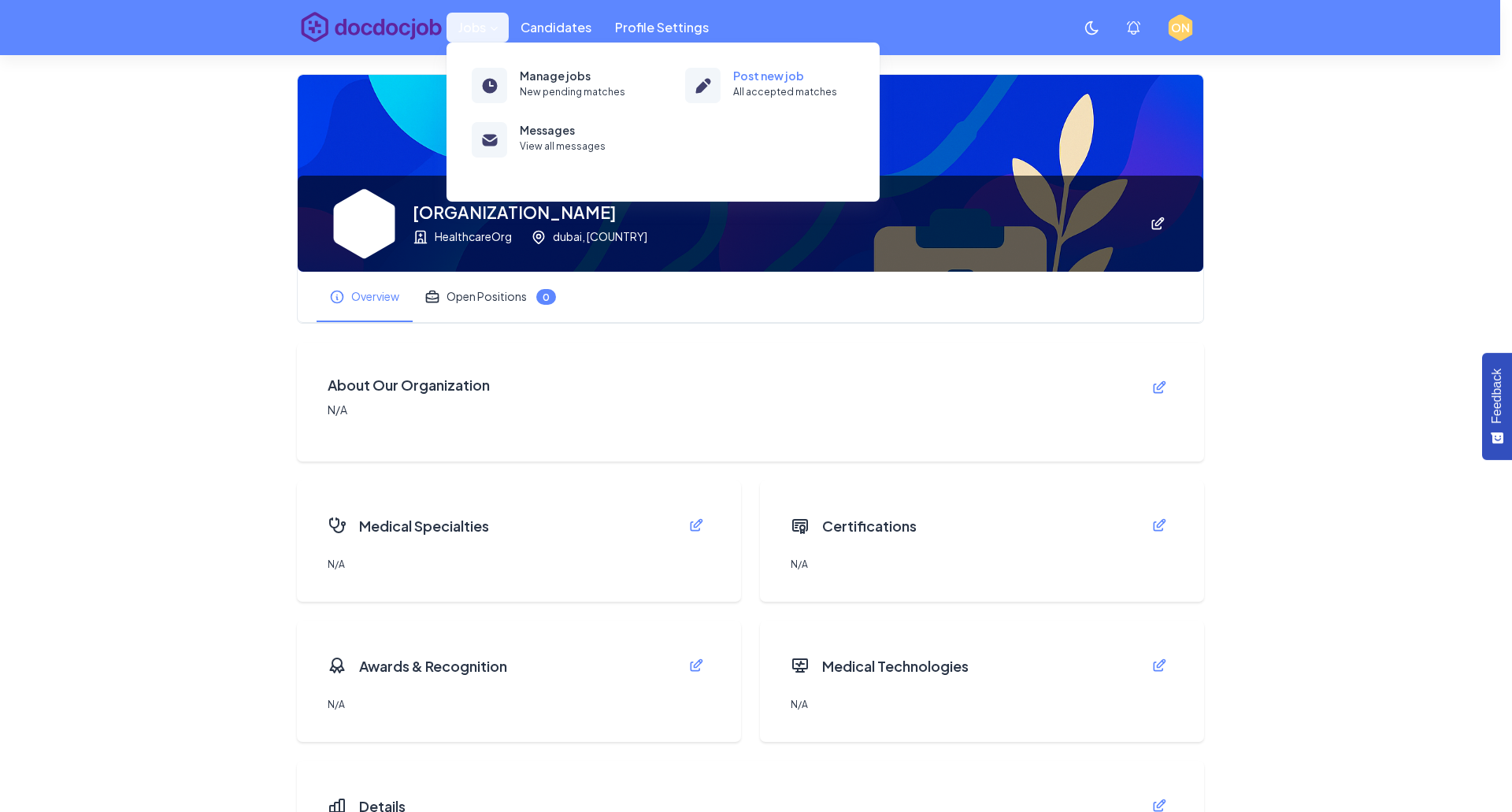 click on "Post new job All accepted matches" at bounding box center [782, 85] 